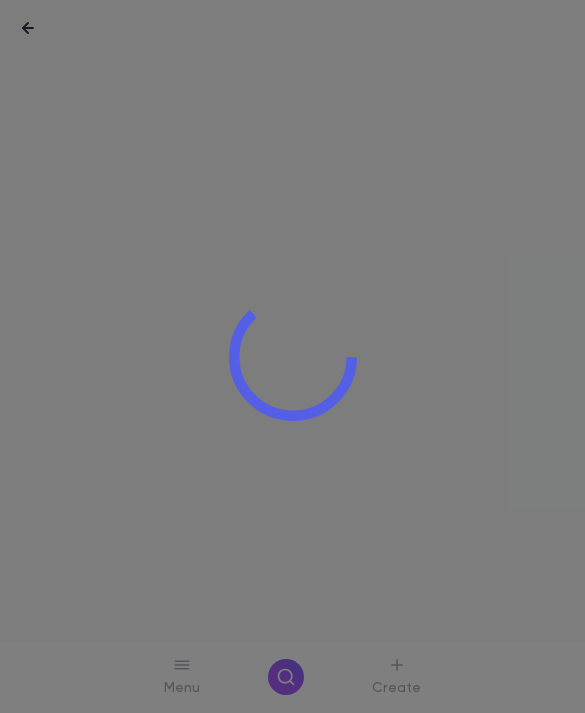 scroll, scrollTop: 0, scrollLeft: 0, axis: both 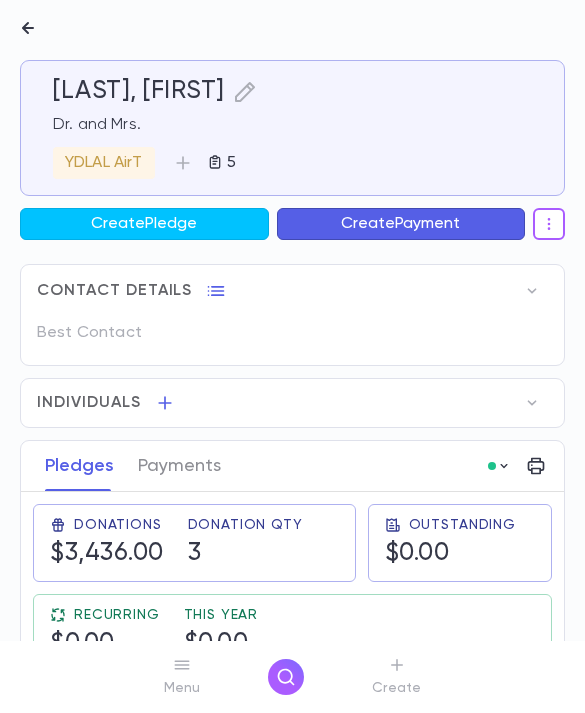 click at bounding box center [549, 224] 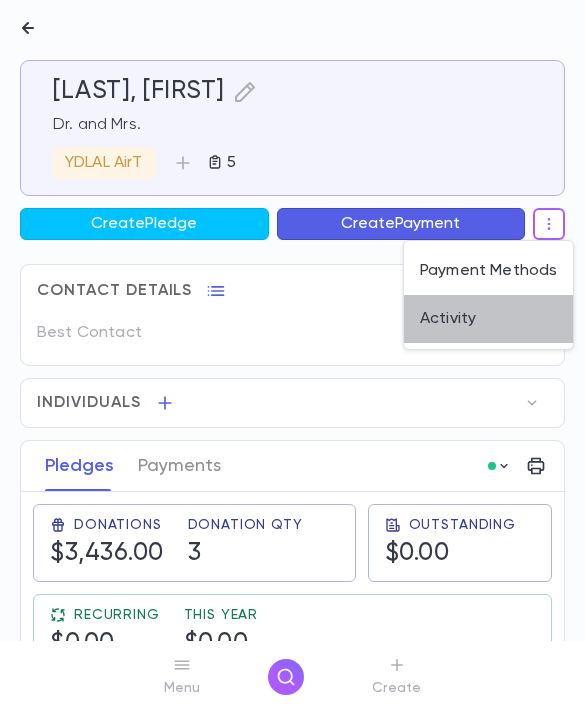 click on "Activity" at bounding box center (488, 319) 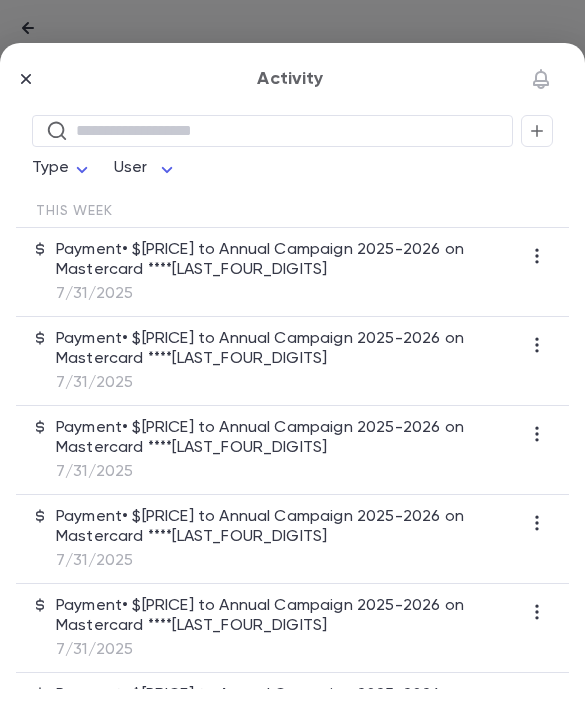 click 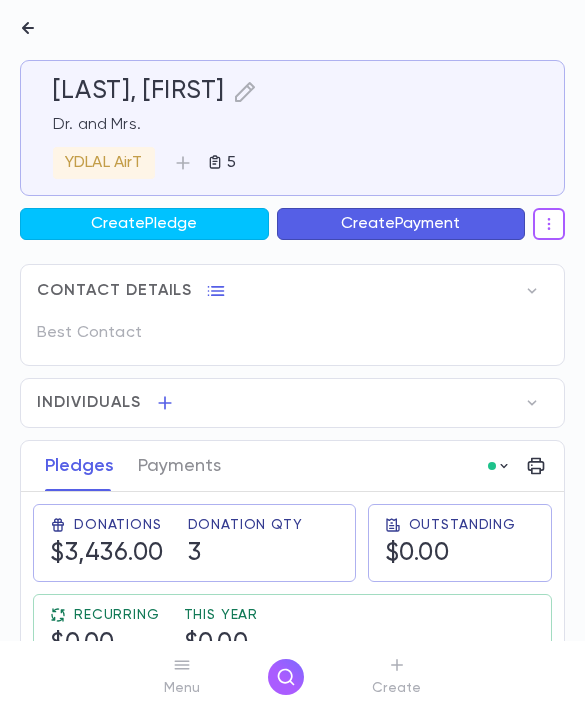 click 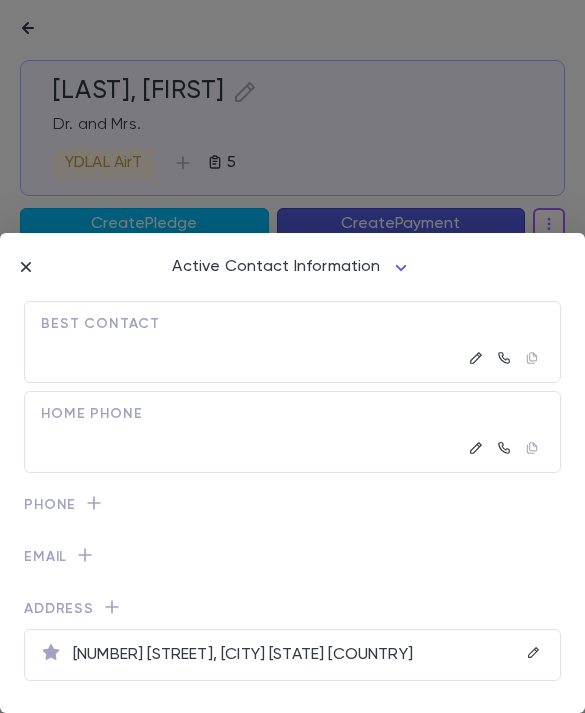 click 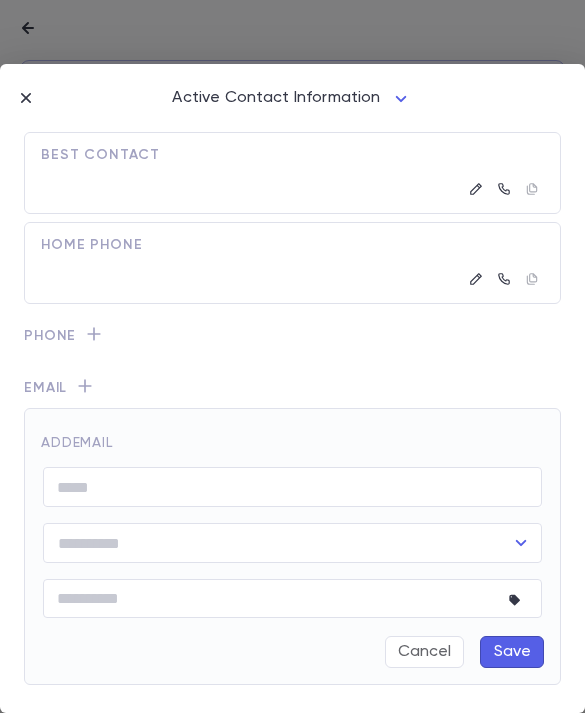click at bounding box center (292, 487) 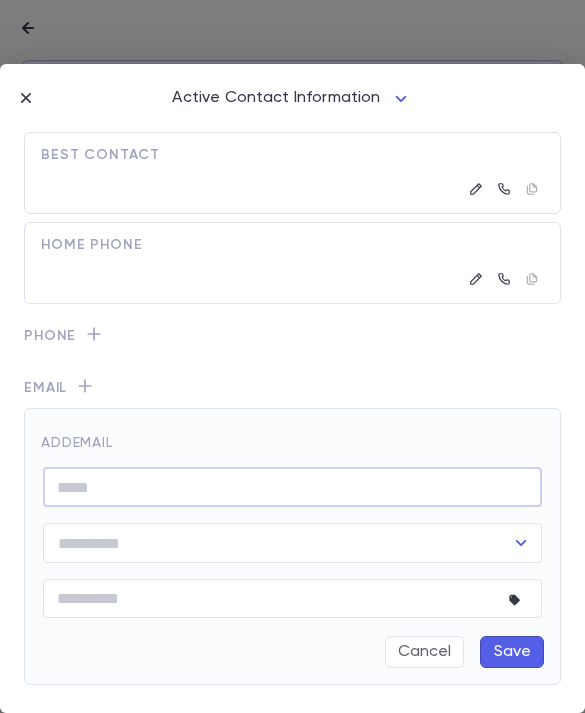click on "Active Contact Information ****   Best Contact Home Phone Phone Email add  email ​ ​ * ​ Cancel Save Address [NUMBER] [STREET], [CITY] [STATE] [COUNTRY]" at bounding box center (292, 388) 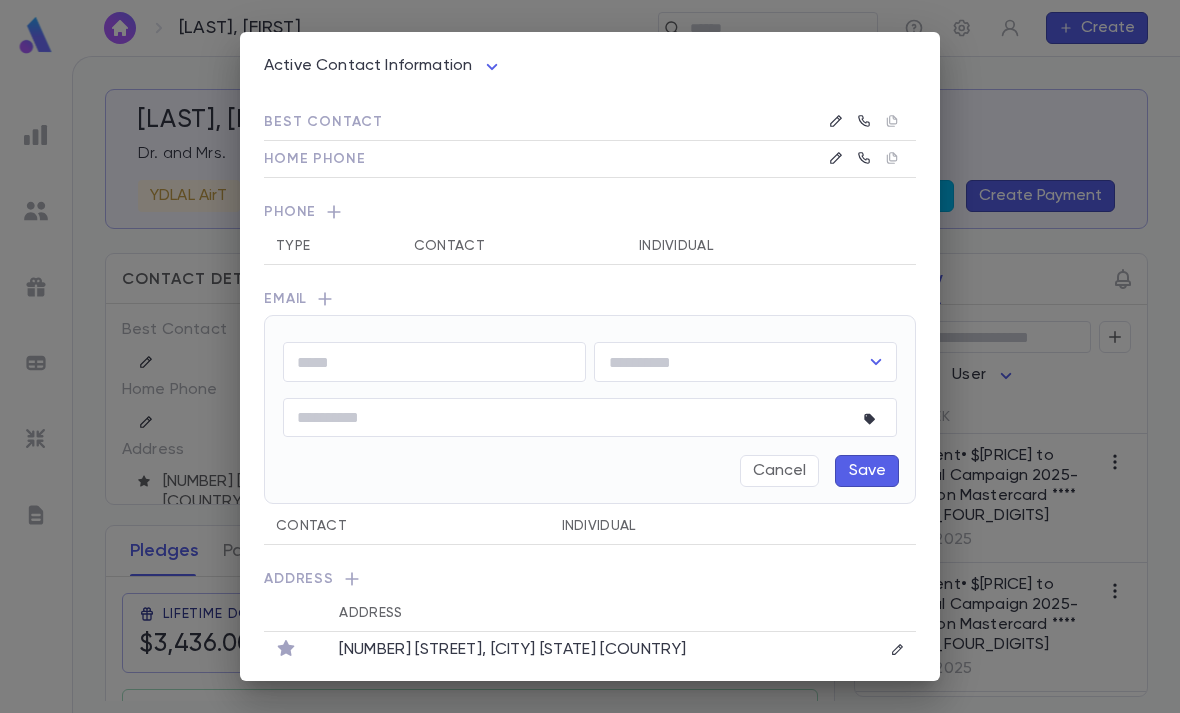 click at bounding box center (434, 362) 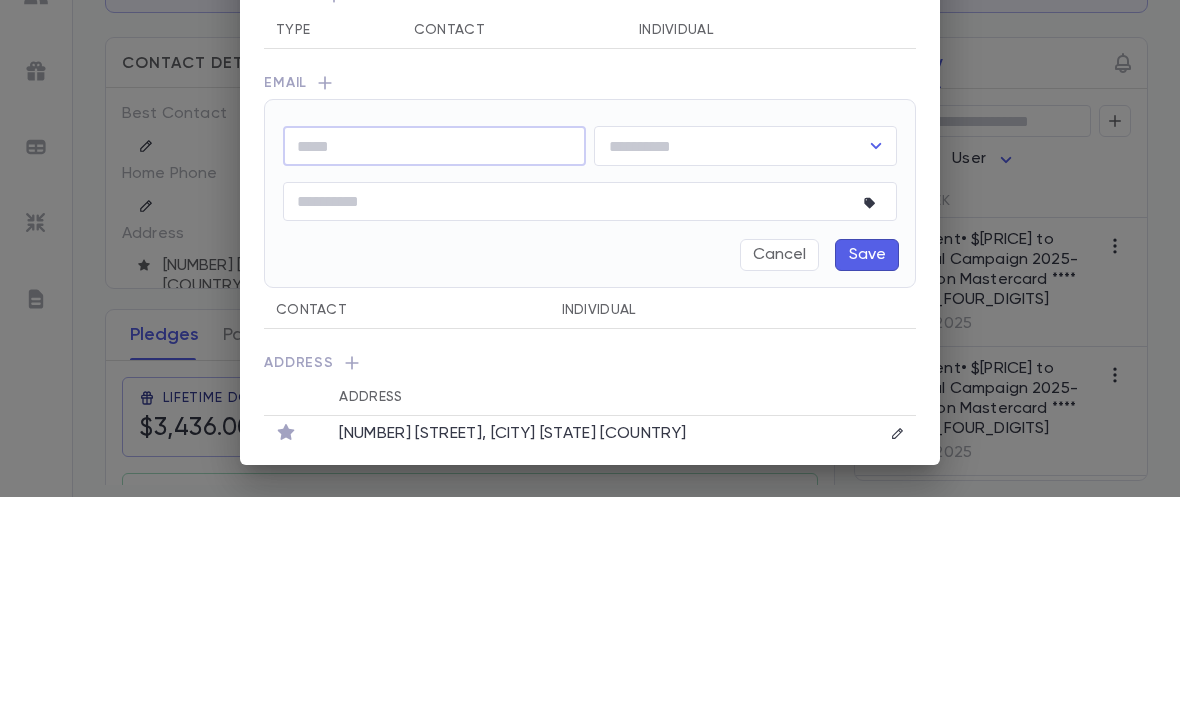 click at bounding box center (434, 362) 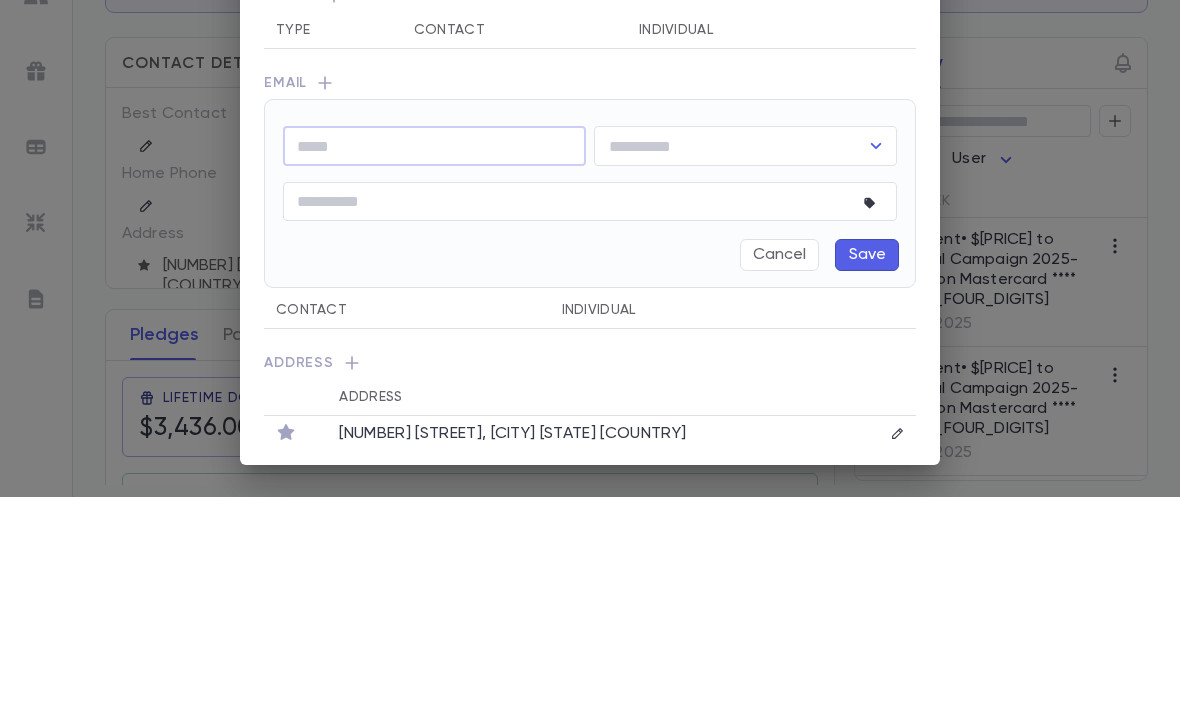 paste on "**********" 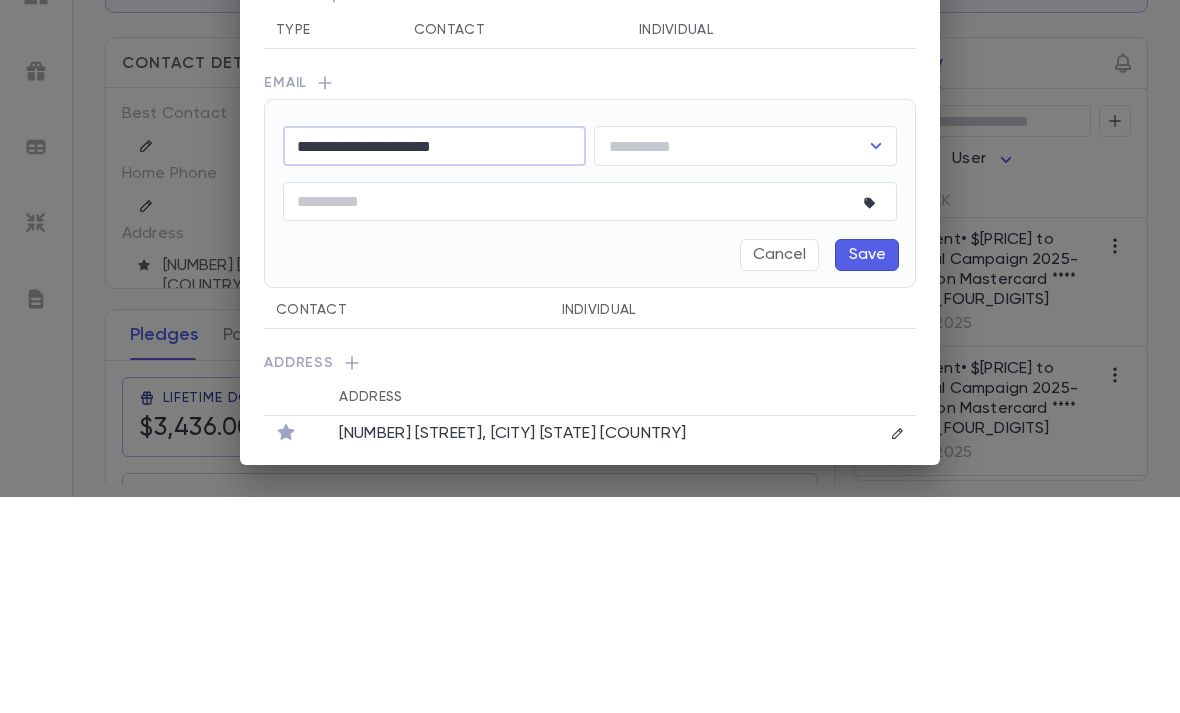 click 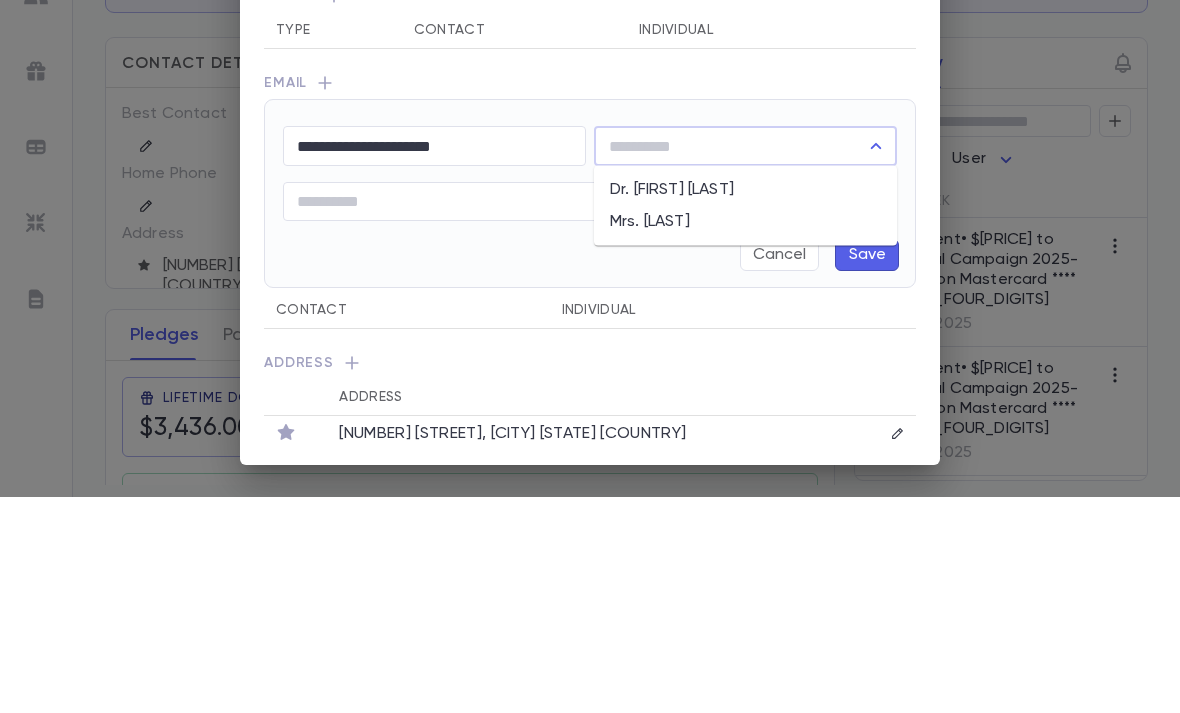 click on "Dr. [FIRST] [LAST]" at bounding box center [745, 406] 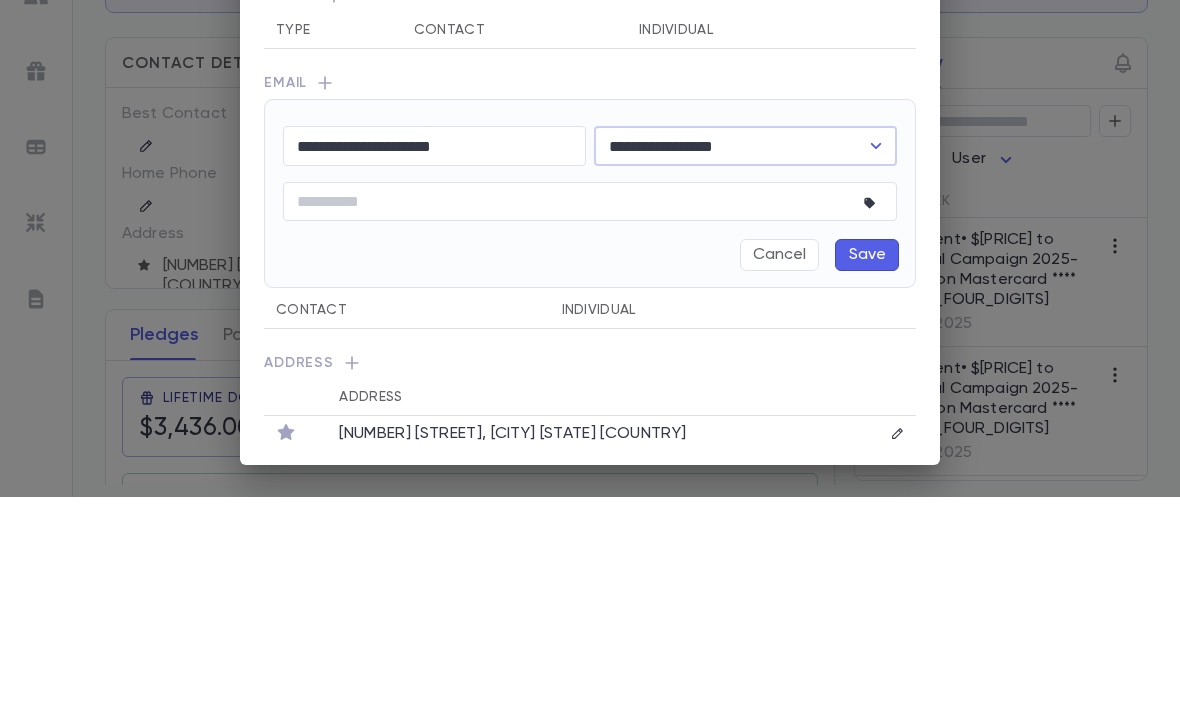 scroll, scrollTop: 64, scrollLeft: 0, axis: vertical 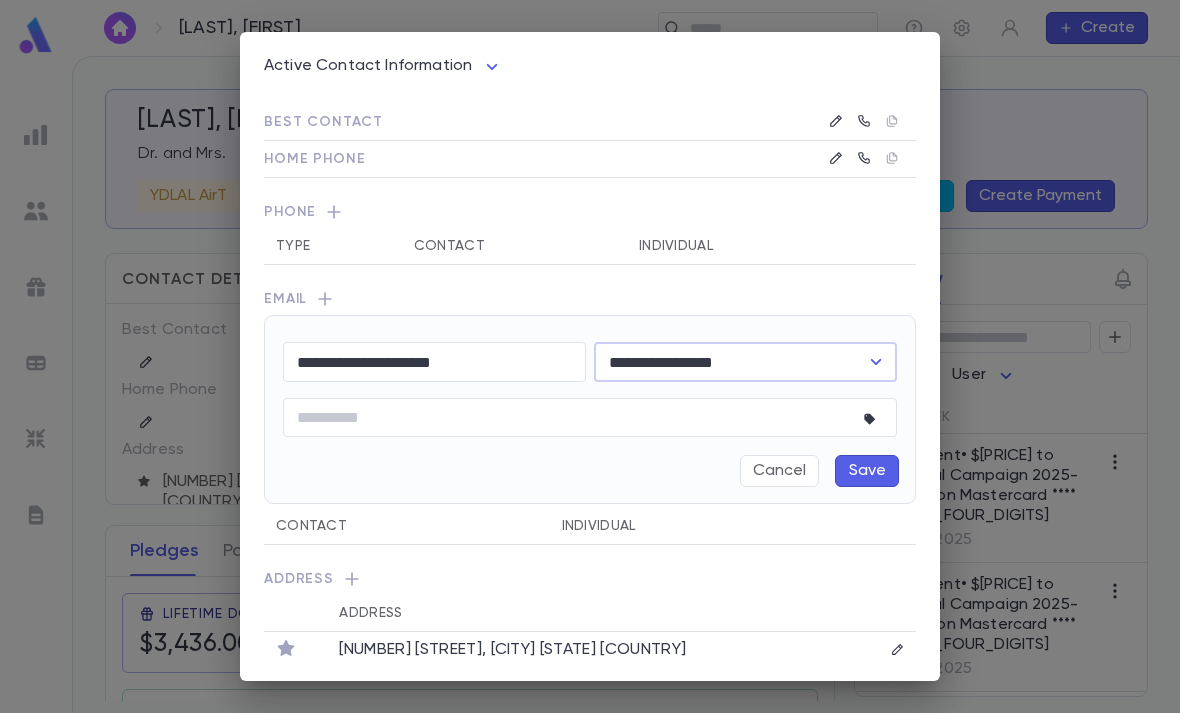 click on "Save" at bounding box center (867, 471) 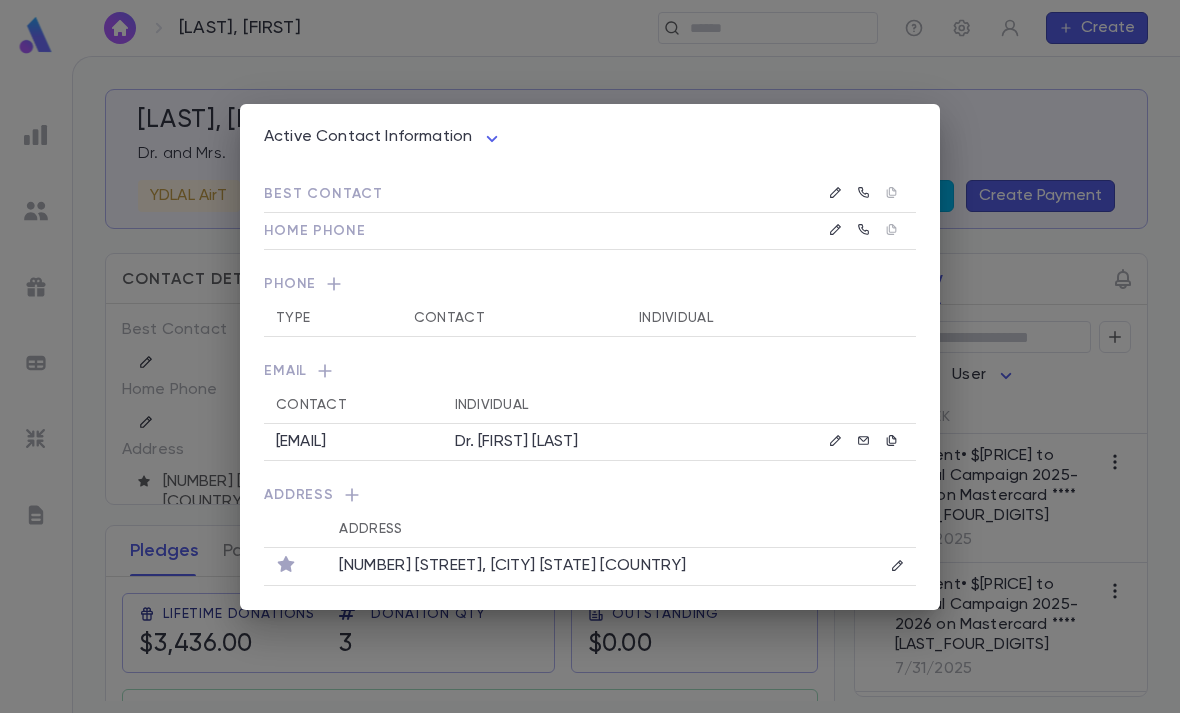 click on "Active Contact Information **** Best Contact Home Phone Phone Type Contact Individual Email Contact Individual [EMAIL] [TITLE] [FIRST] [LAST] Address Address [NUMBER] [STREET], [CITY] [STATE] [COUNTRY]" at bounding box center (590, 356) 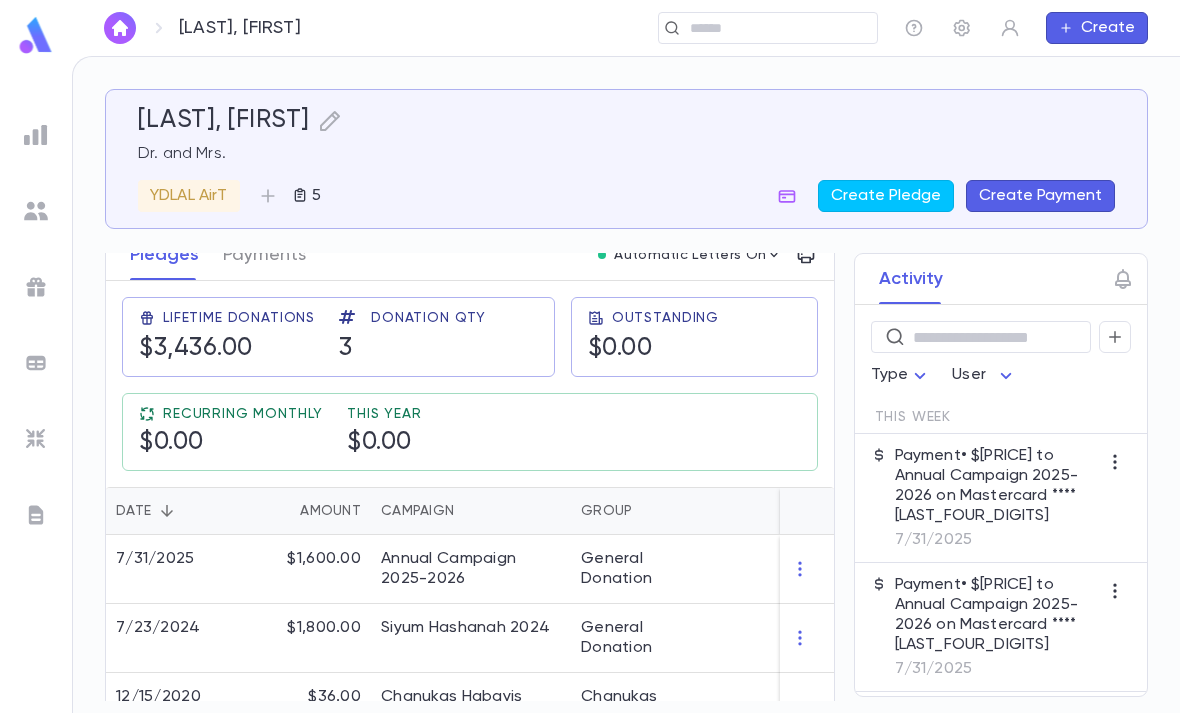 scroll, scrollTop: 196, scrollLeft: 0, axis: vertical 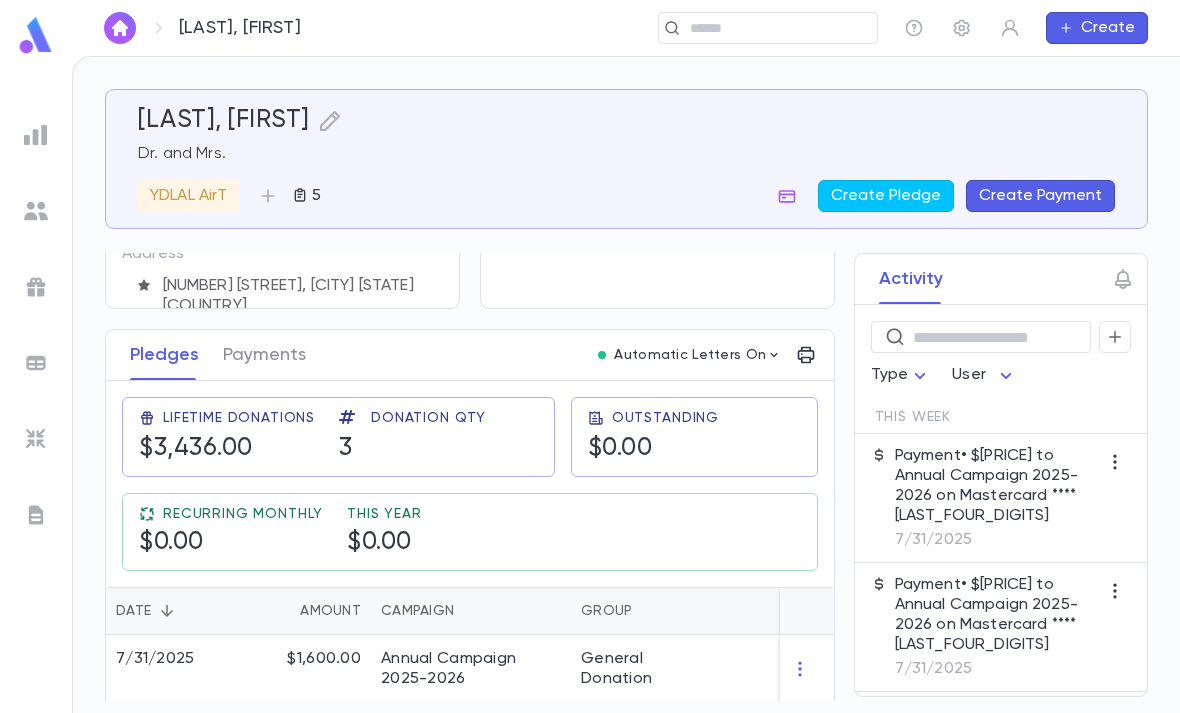 click 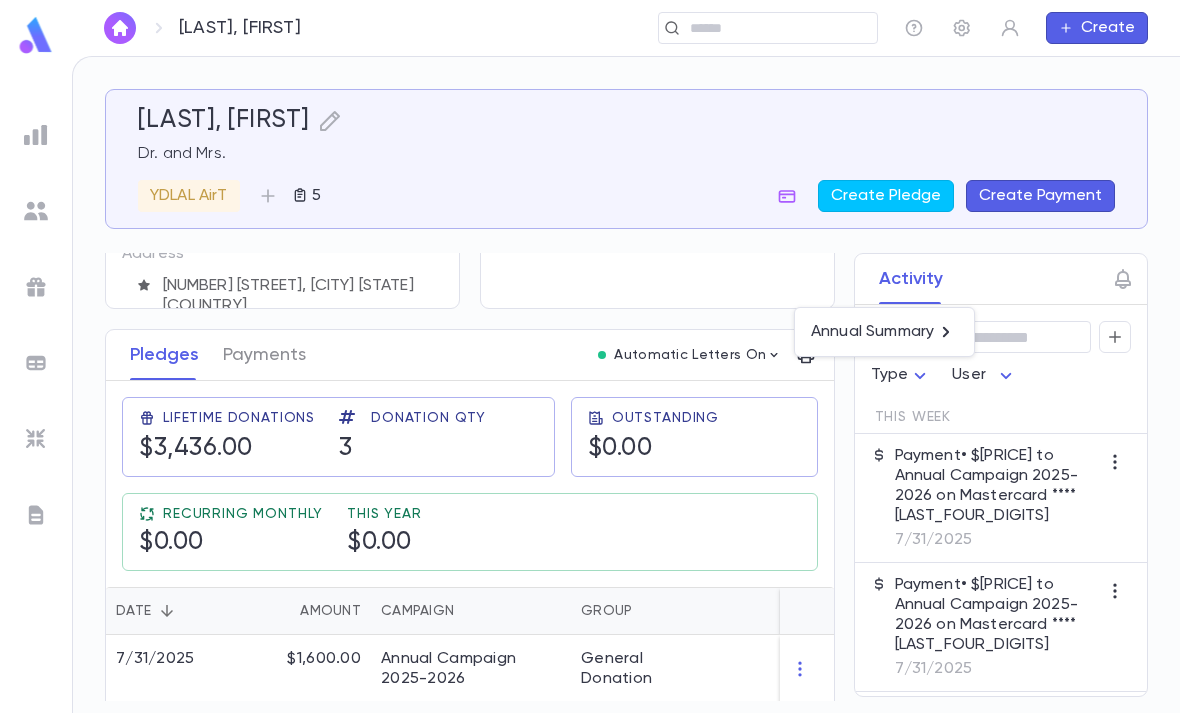 click on "Annual Summary" at bounding box center (872, 332) 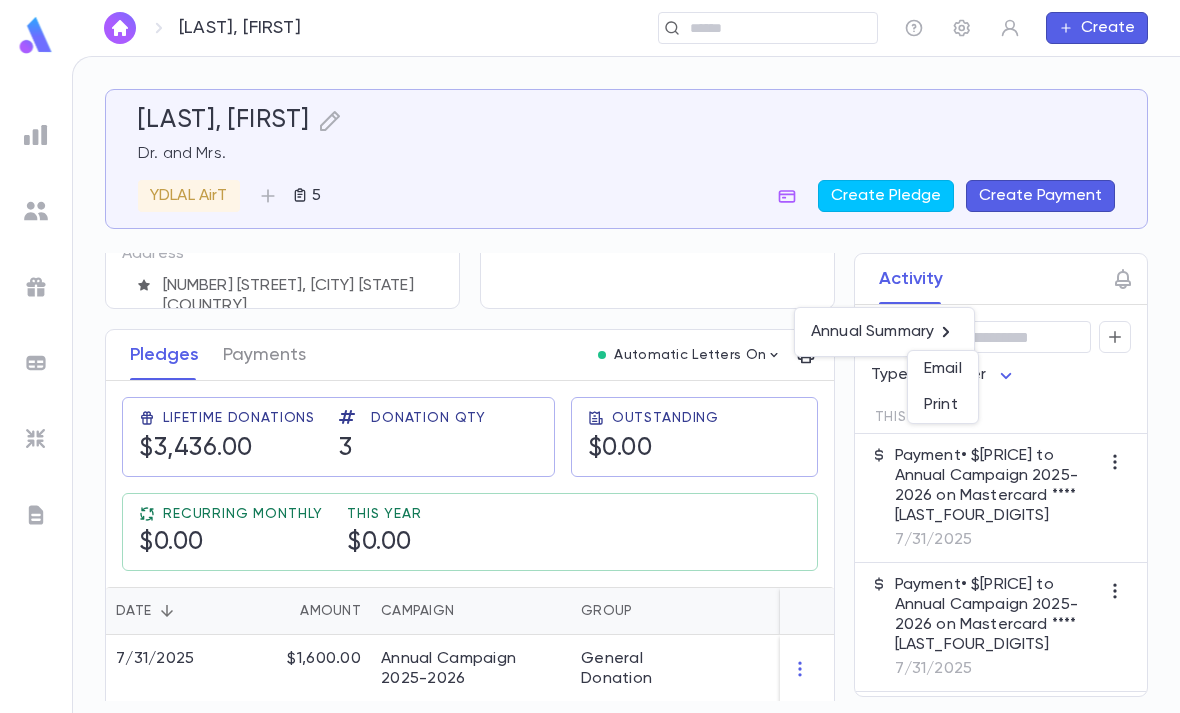 click on "Email" at bounding box center [943, 369] 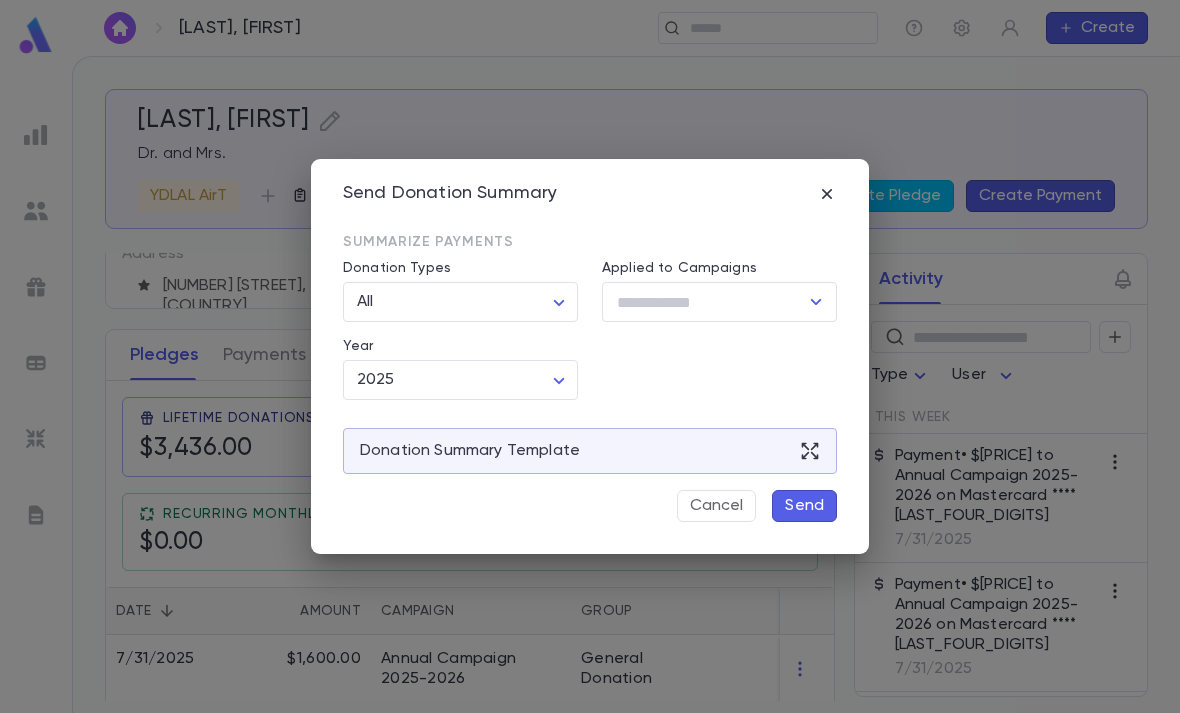 scroll, scrollTop: 0, scrollLeft: 0, axis: both 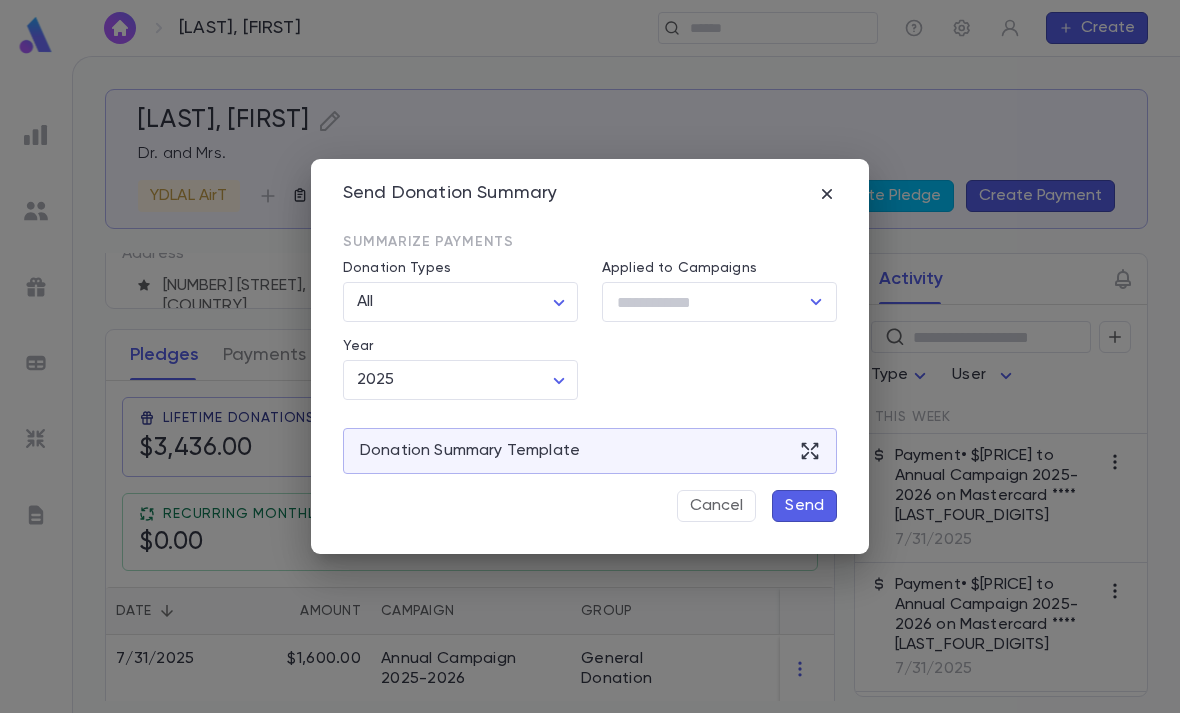 click 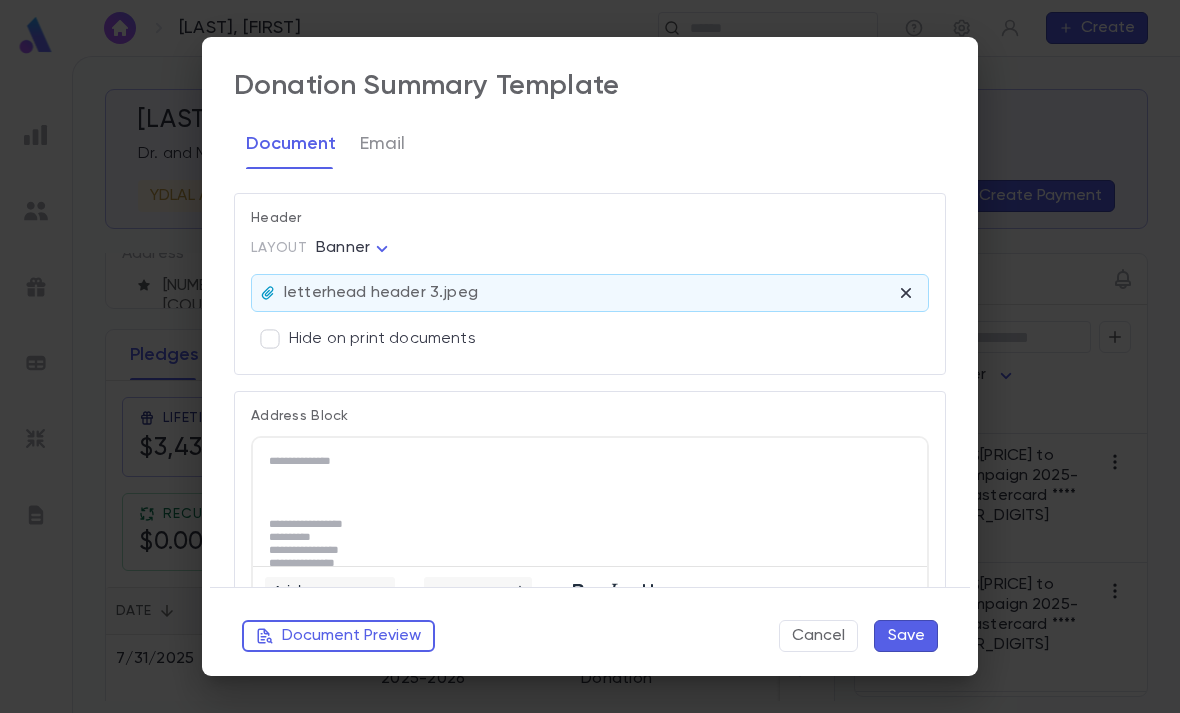 scroll, scrollTop: 0, scrollLeft: 0, axis: both 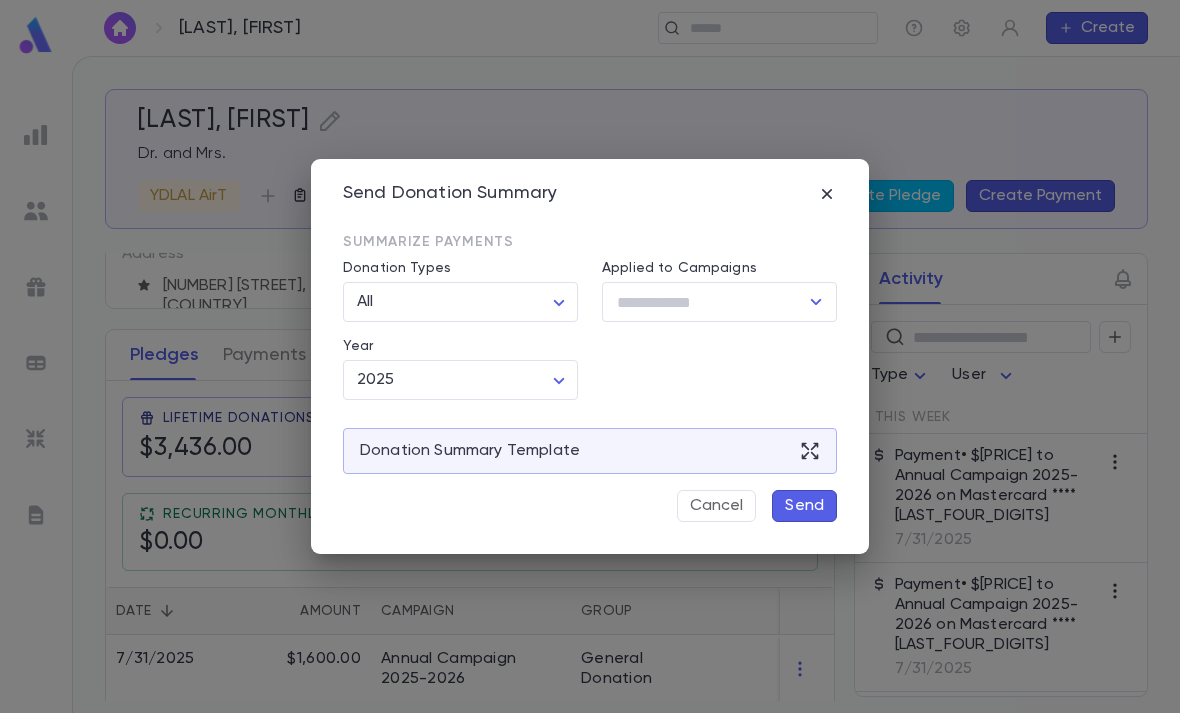 click 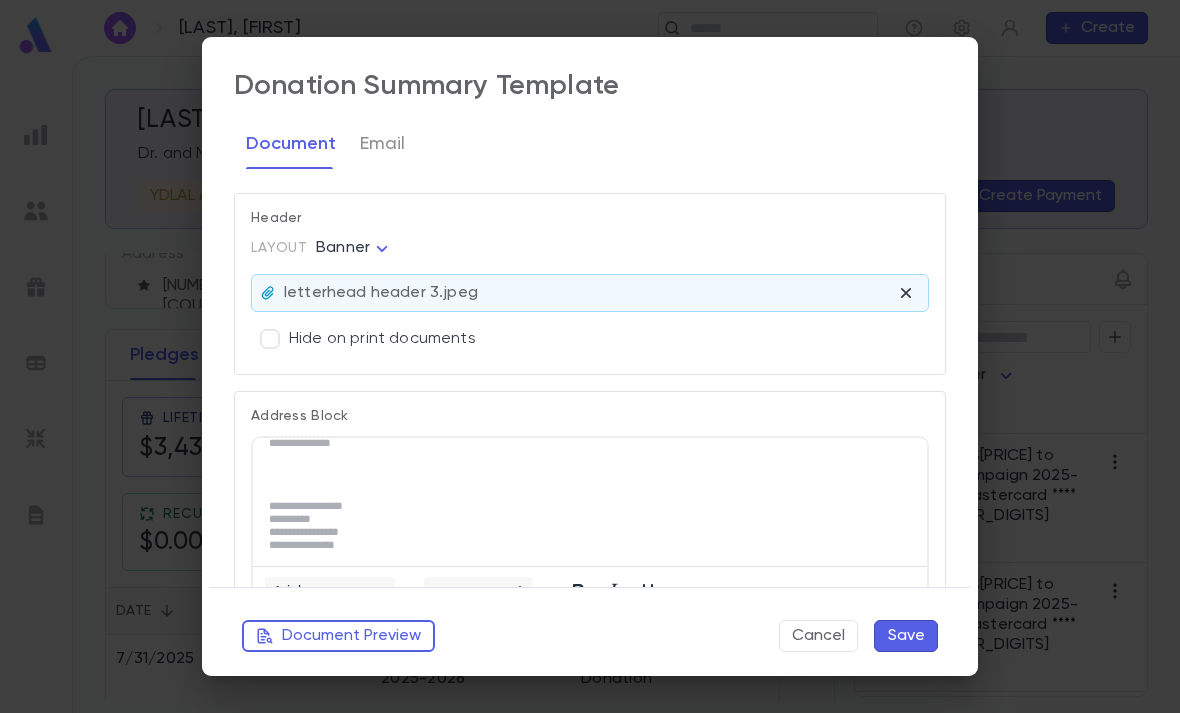 scroll, scrollTop: 17, scrollLeft: 0, axis: vertical 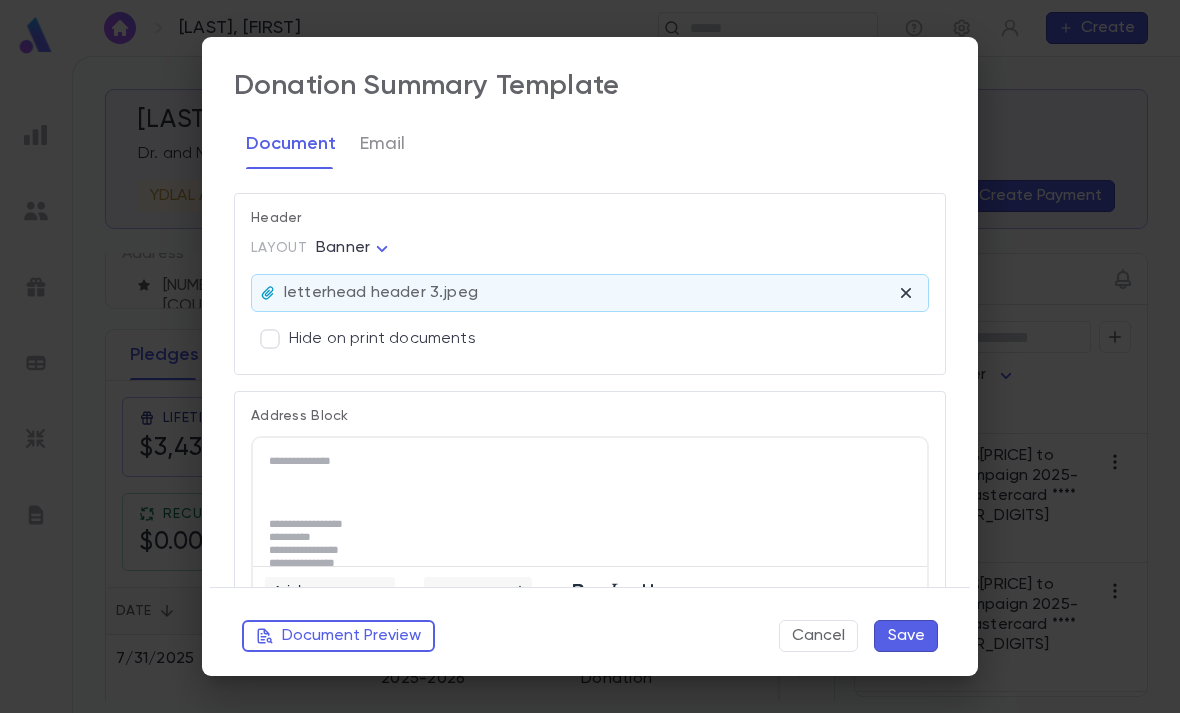 click on "Email" at bounding box center (382, 144) 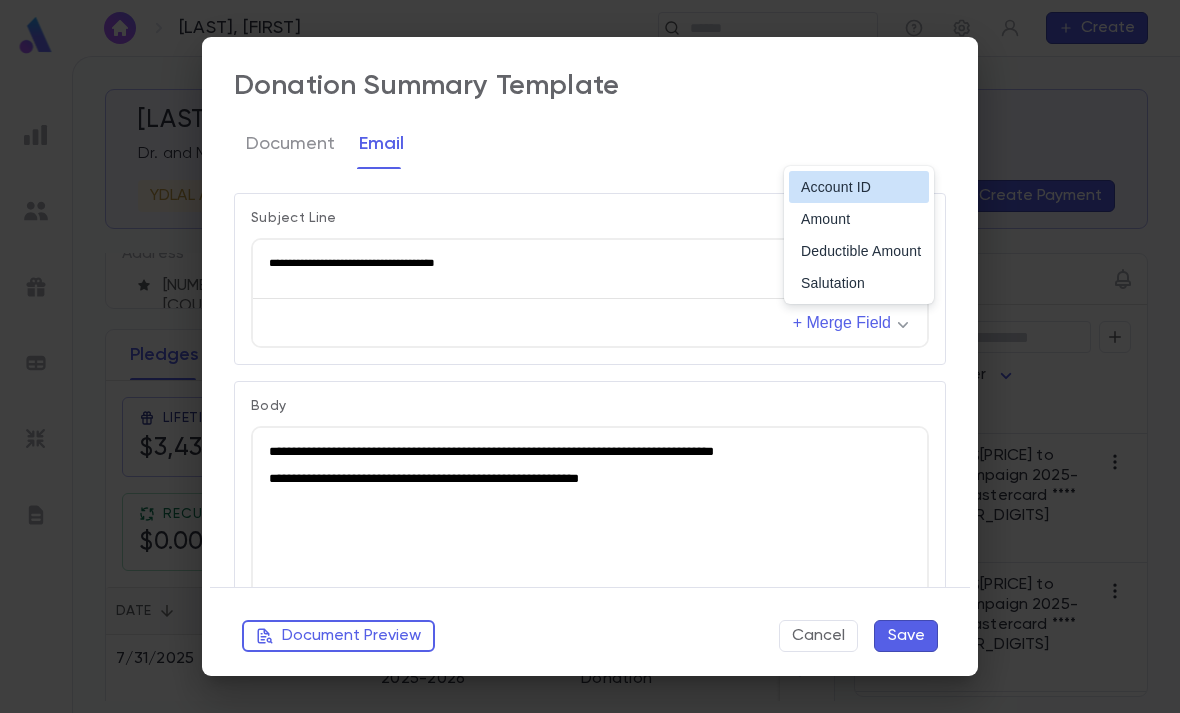 click on "**********" at bounding box center (590, 466) 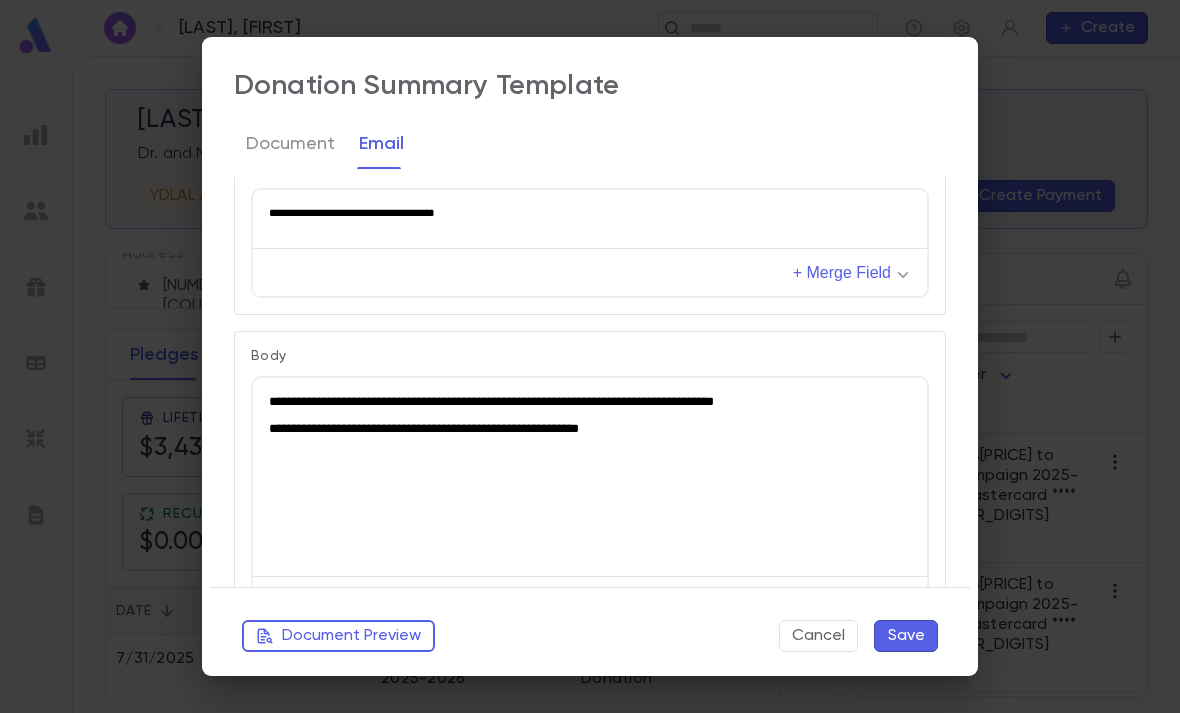 scroll, scrollTop: 49, scrollLeft: 0, axis: vertical 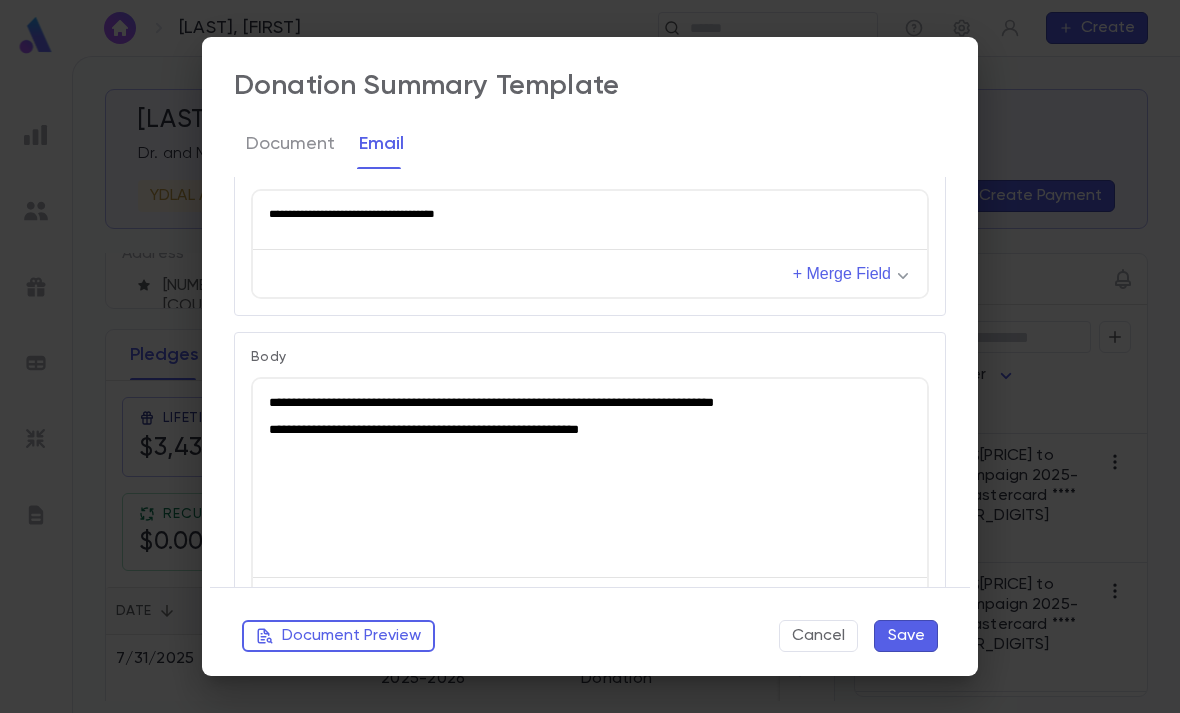 click on "Save" at bounding box center [906, 636] 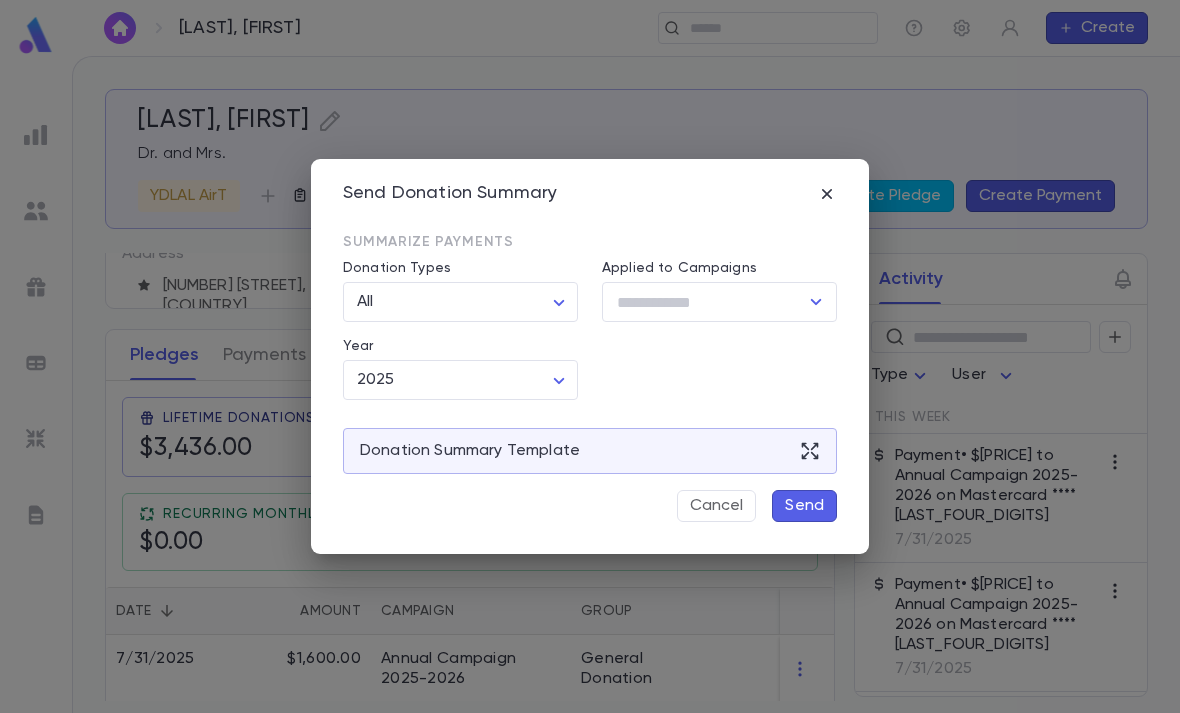 scroll, scrollTop: 0, scrollLeft: 0, axis: both 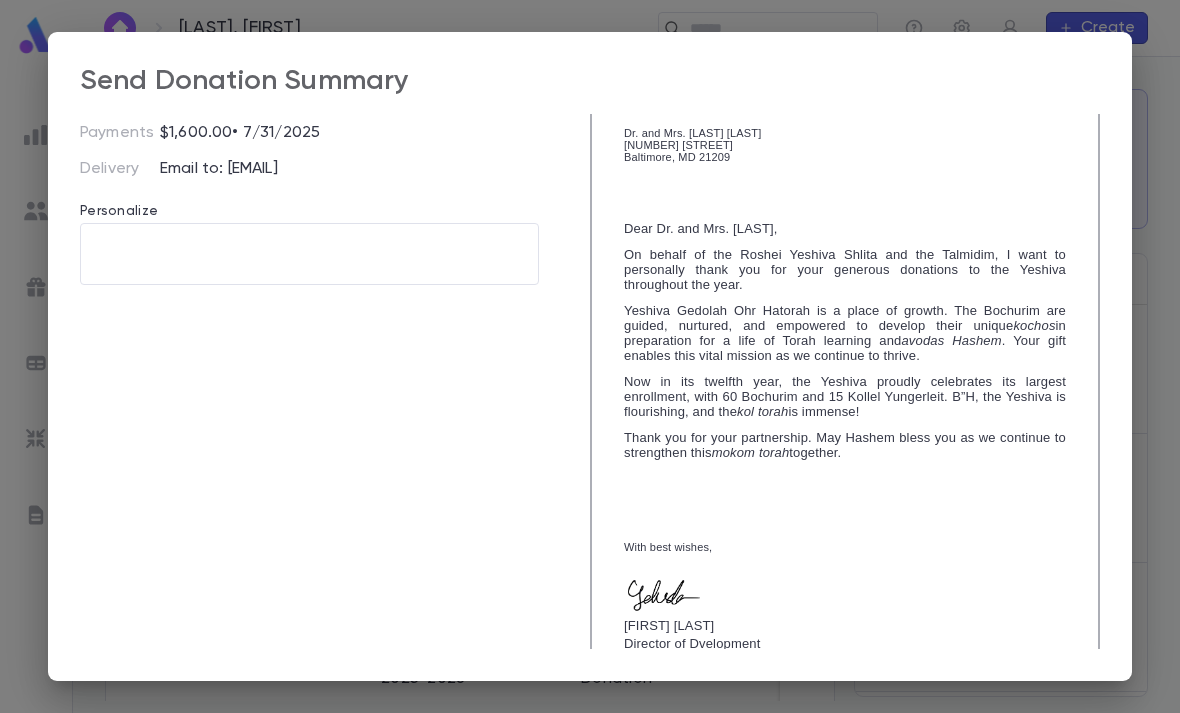 click at bounding box center (309, 254) 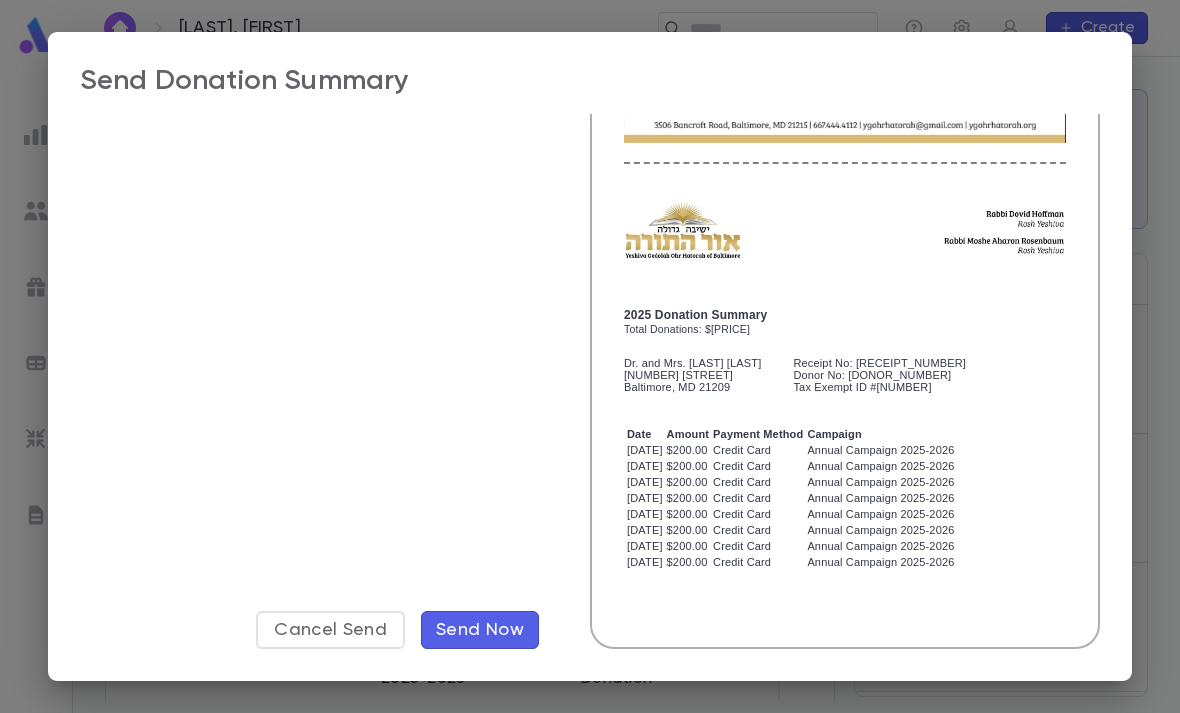 scroll, scrollTop: 1022, scrollLeft: 0, axis: vertical 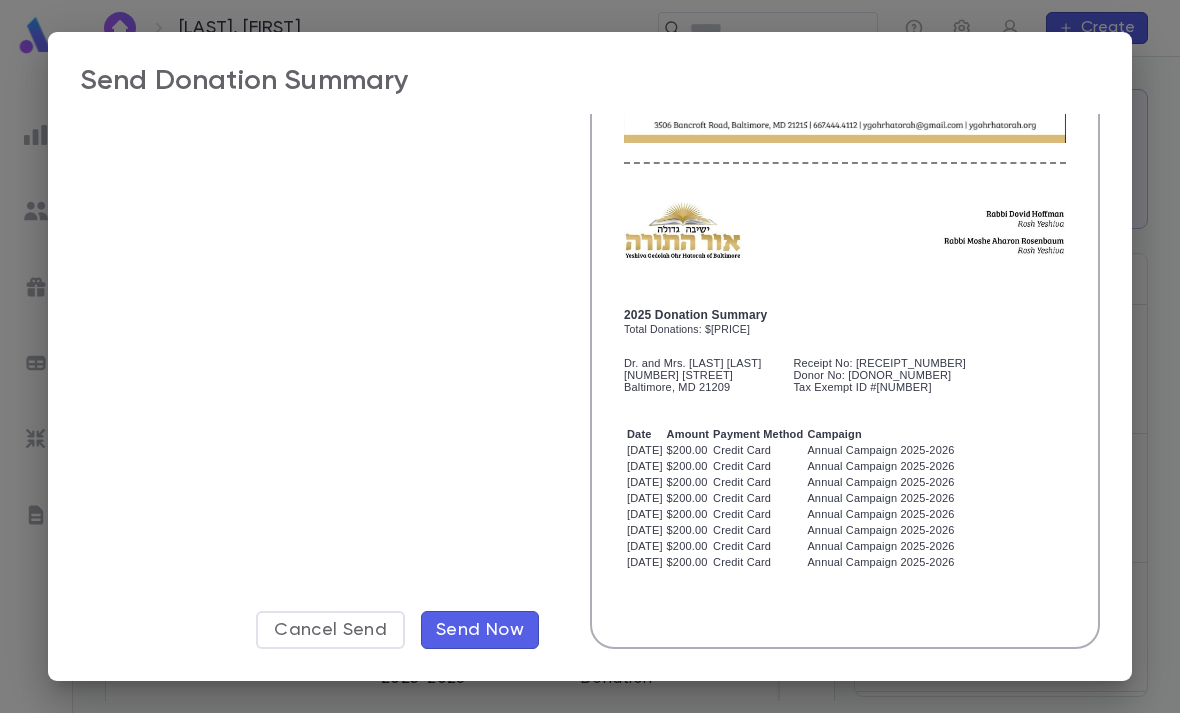 type on "**********" 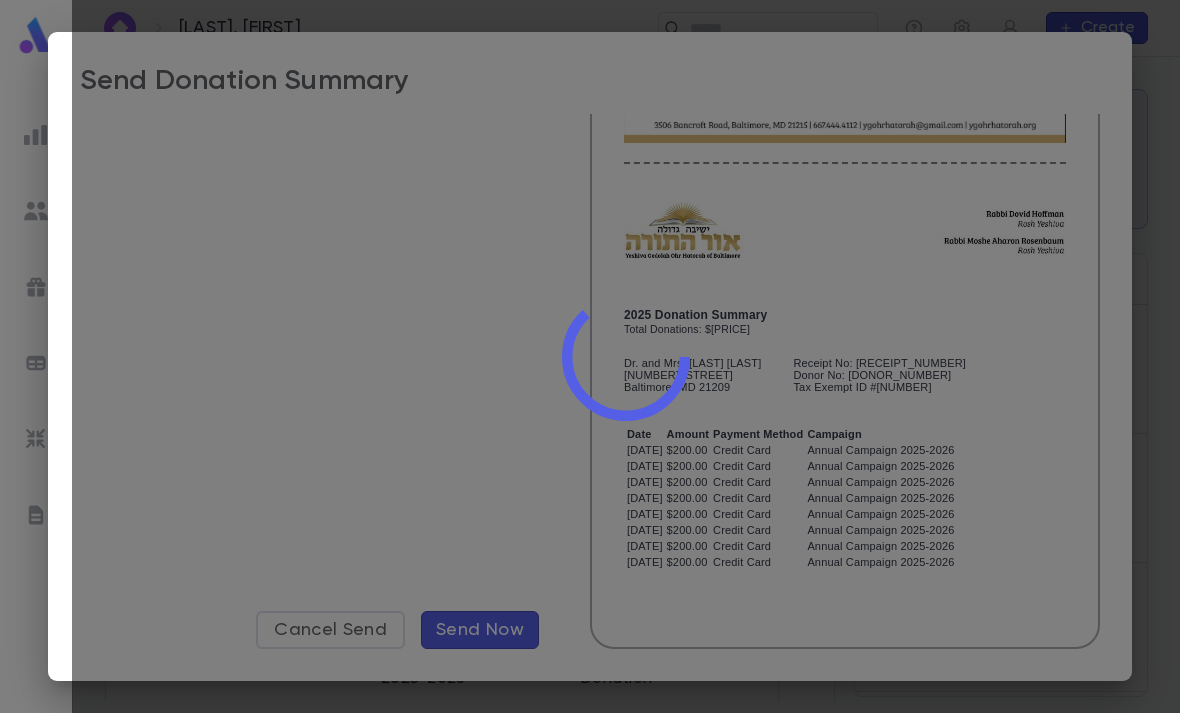 scroll, scrollTop: 0, scrollLeft: 0, axis: both 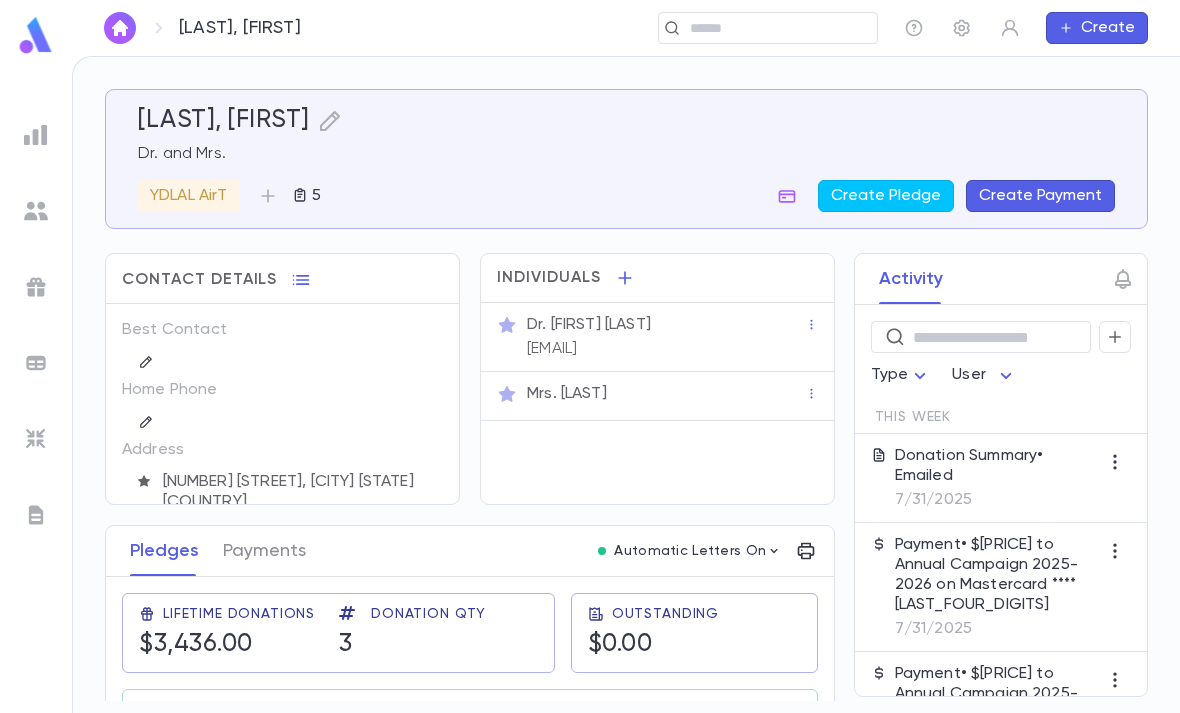 click at bounding box center (36, 515) 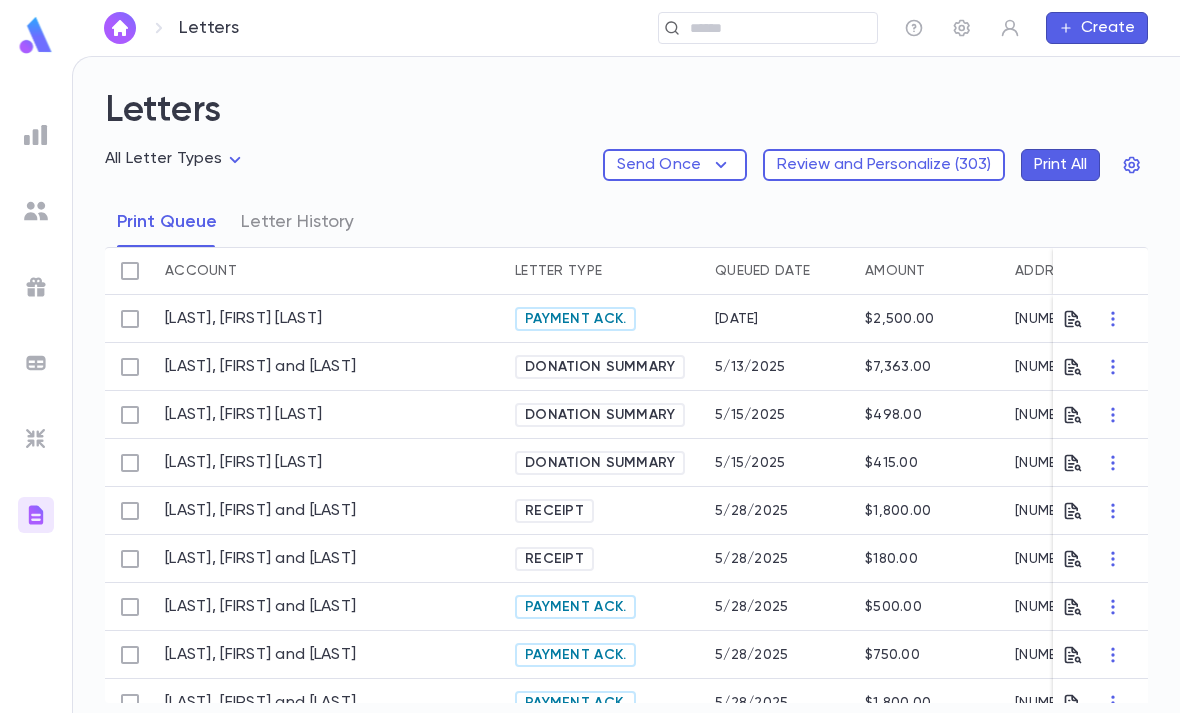 click at bounding box center (36, 515) 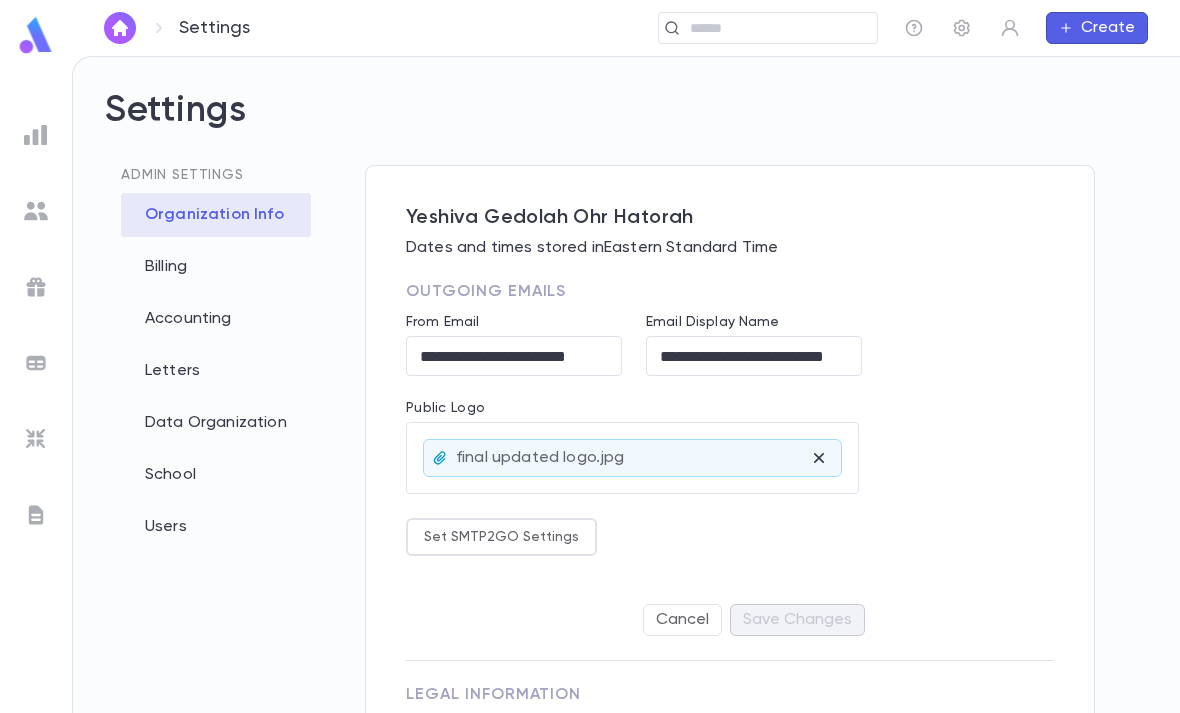 click on "Letters" at bounding box center (216, 371) 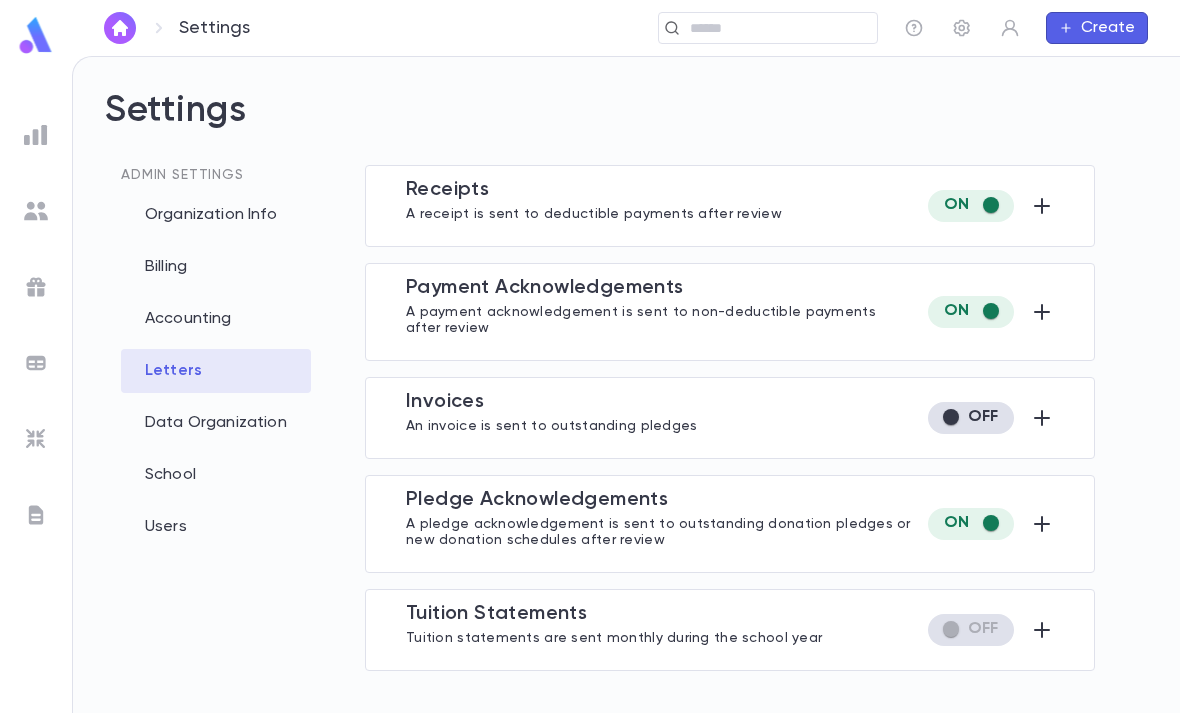 type on "**********" 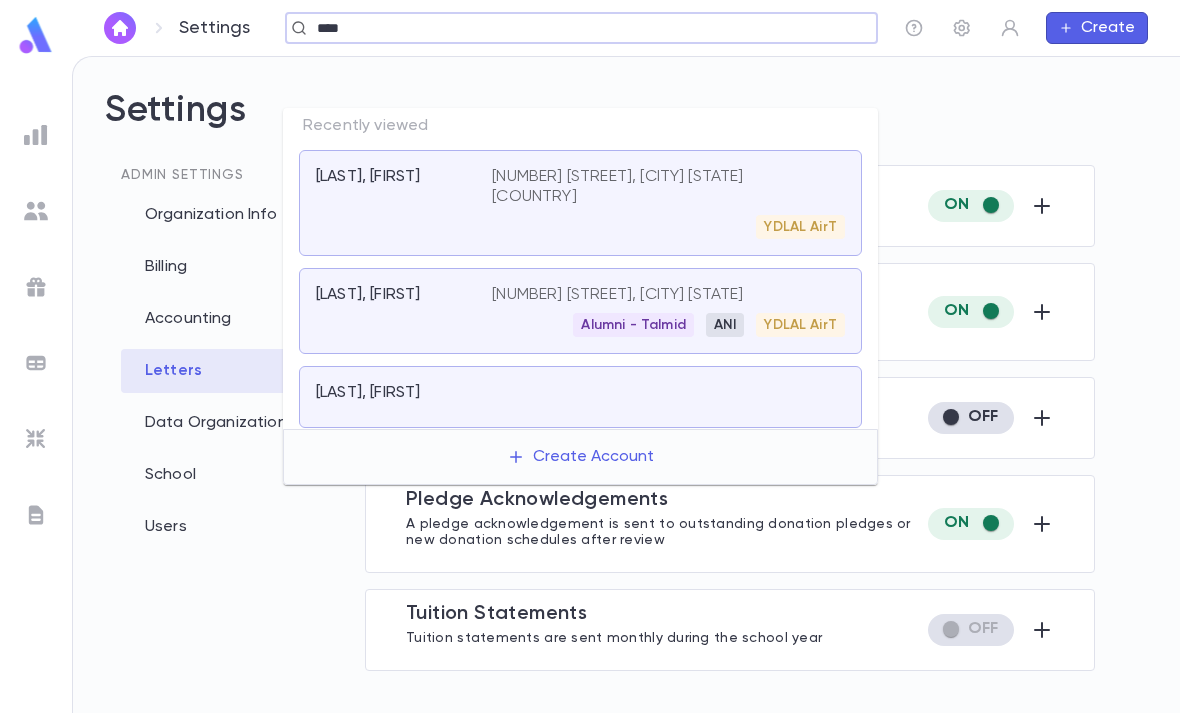 type on "****" 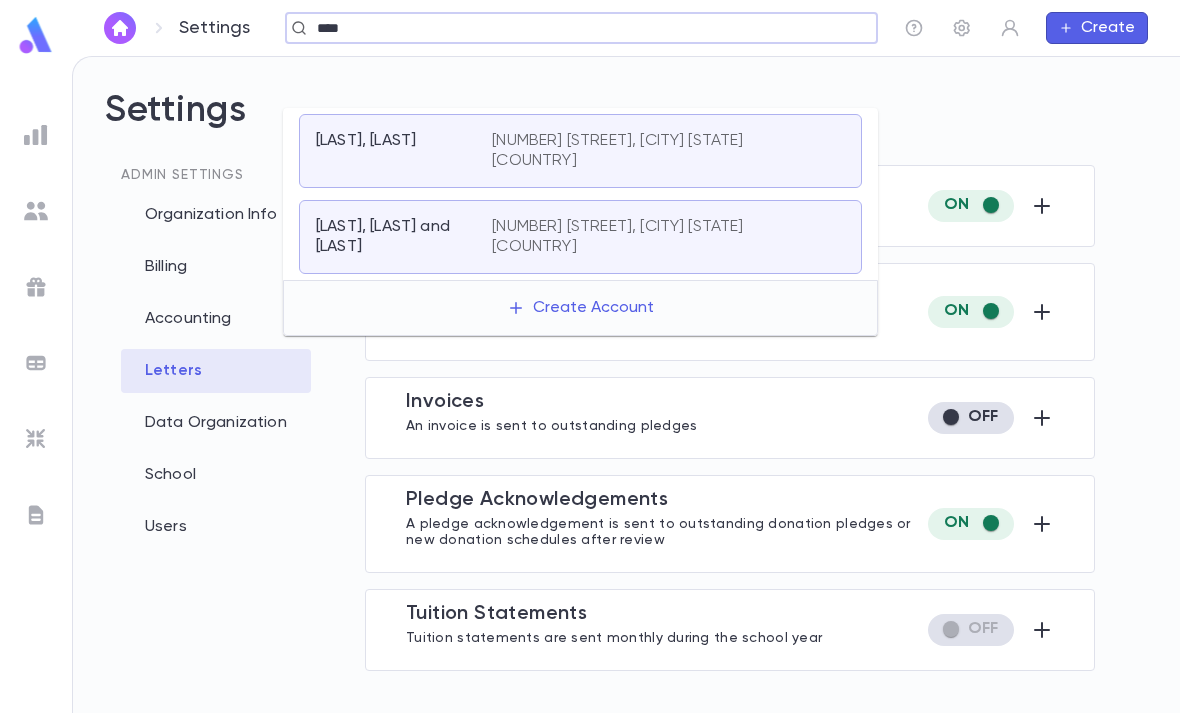 click on "[NUMBER] [STREET], [CITY] [STATE] [COUNTRY]" at bounding box center (656, 237) 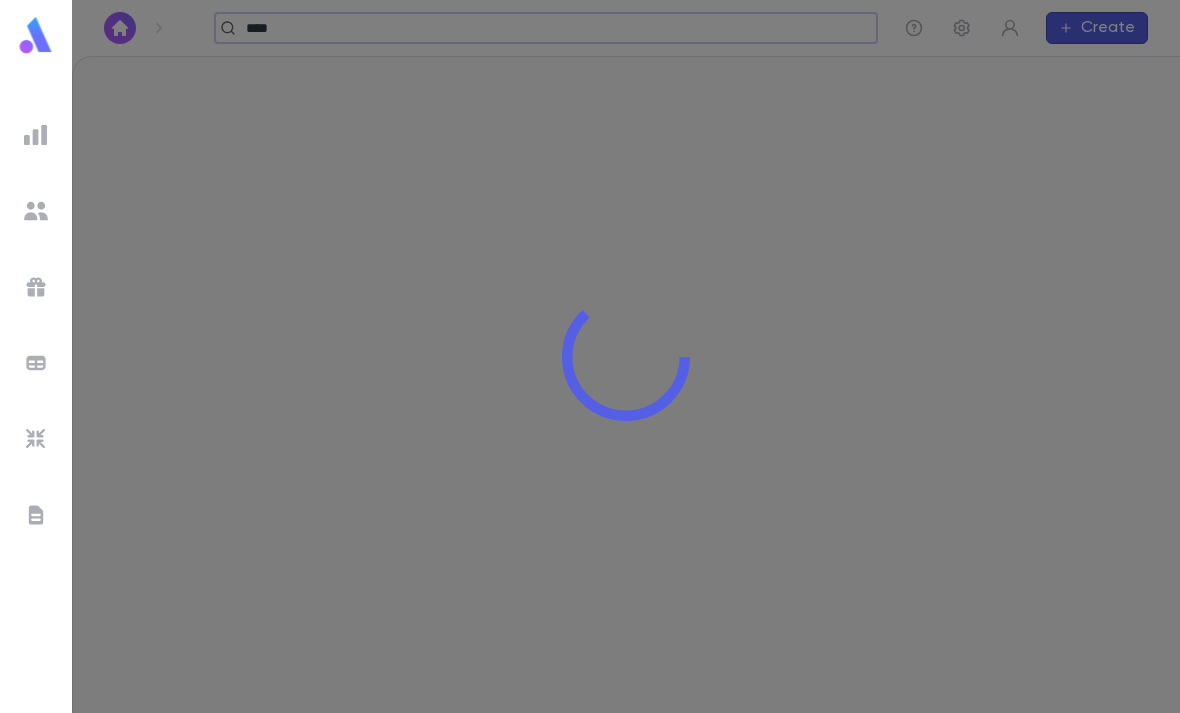 type 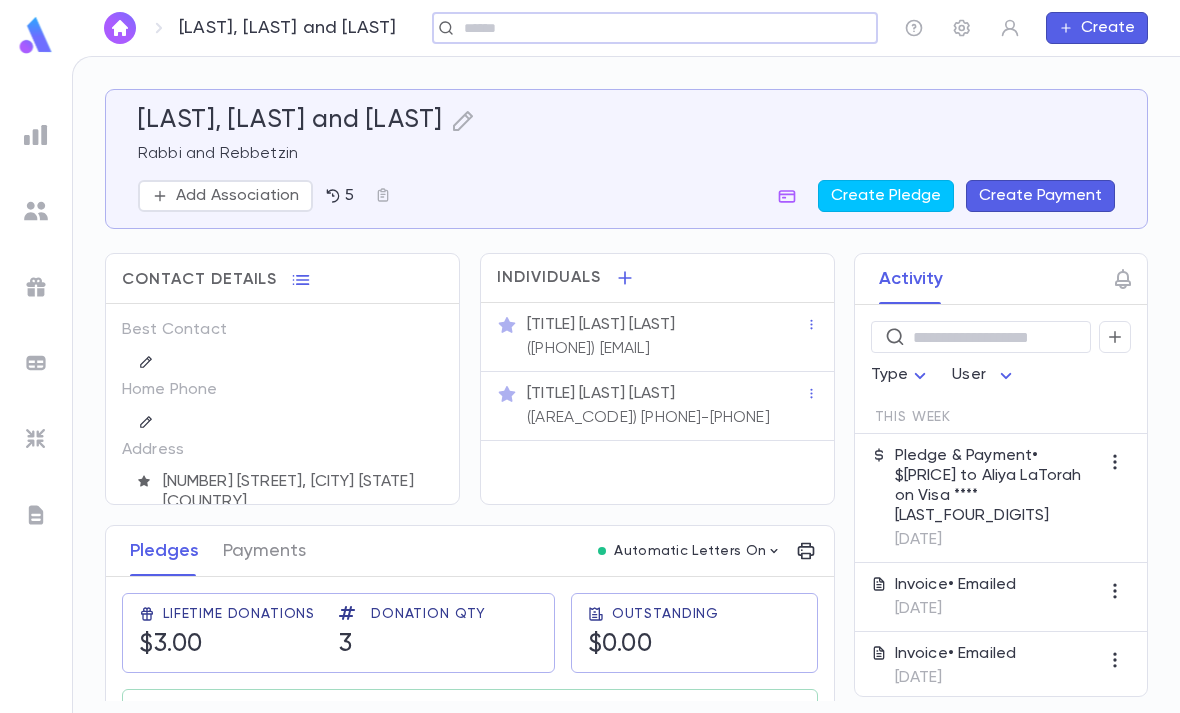 click 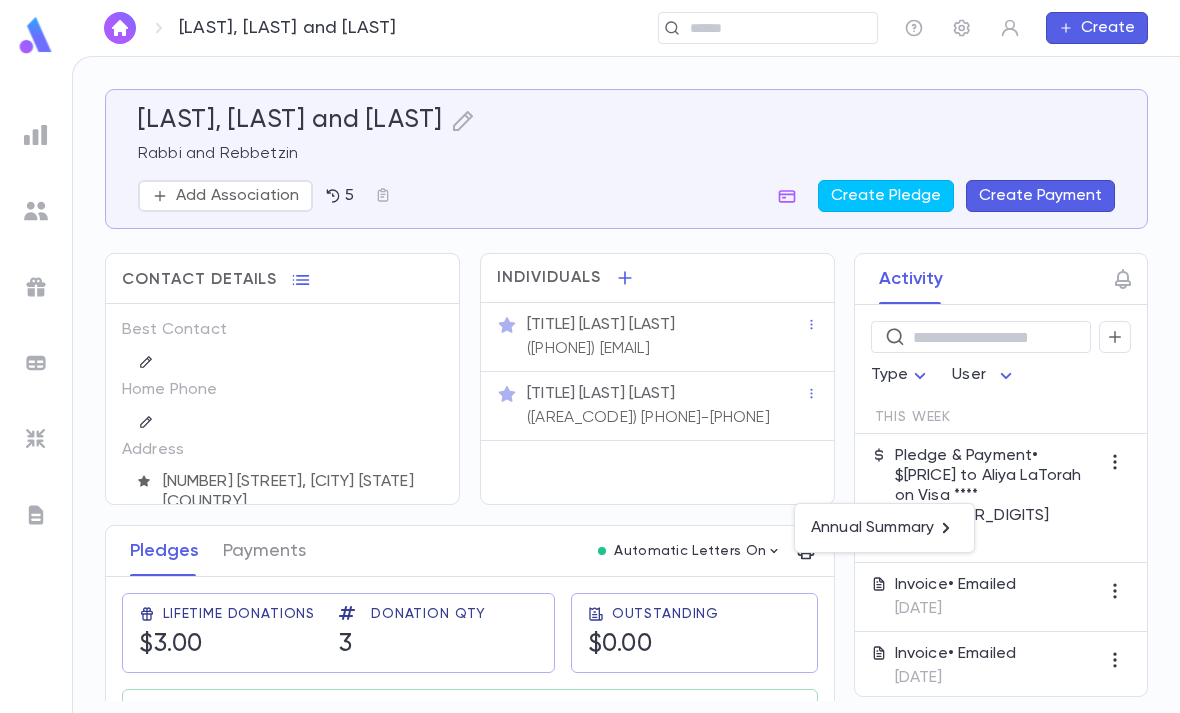 click on "Annual Summary" at bounding box center (872, 528) 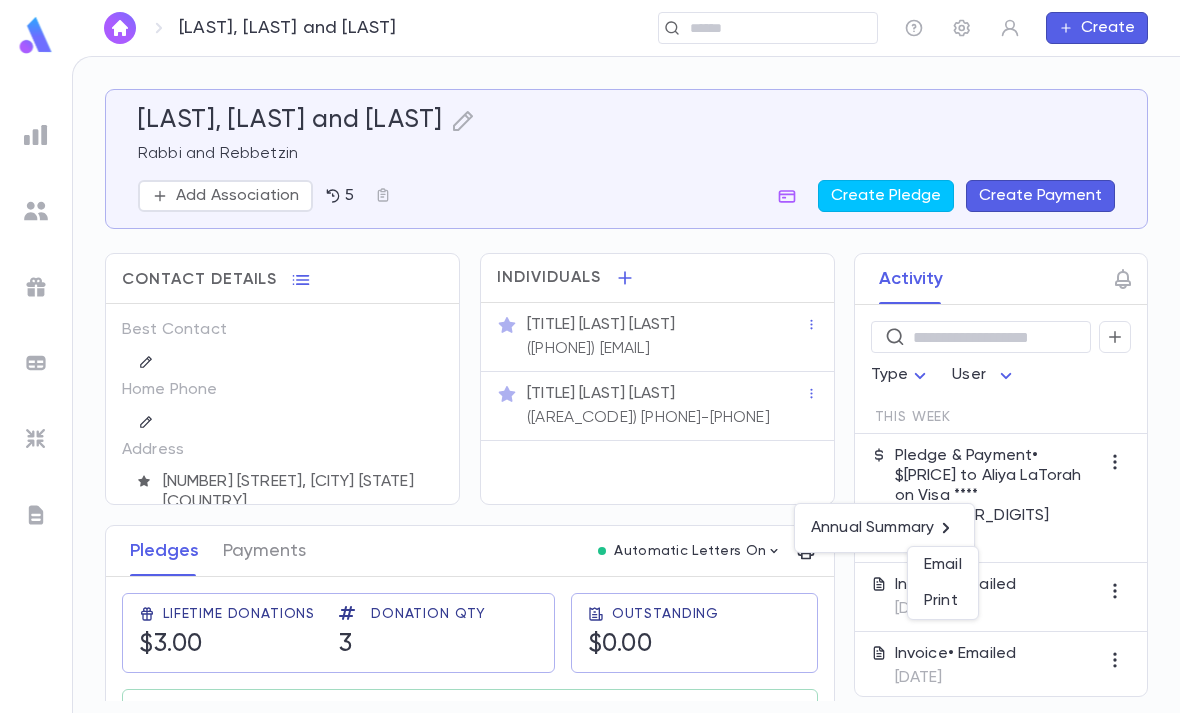 click on "Email" at bounding box center (943, 565) 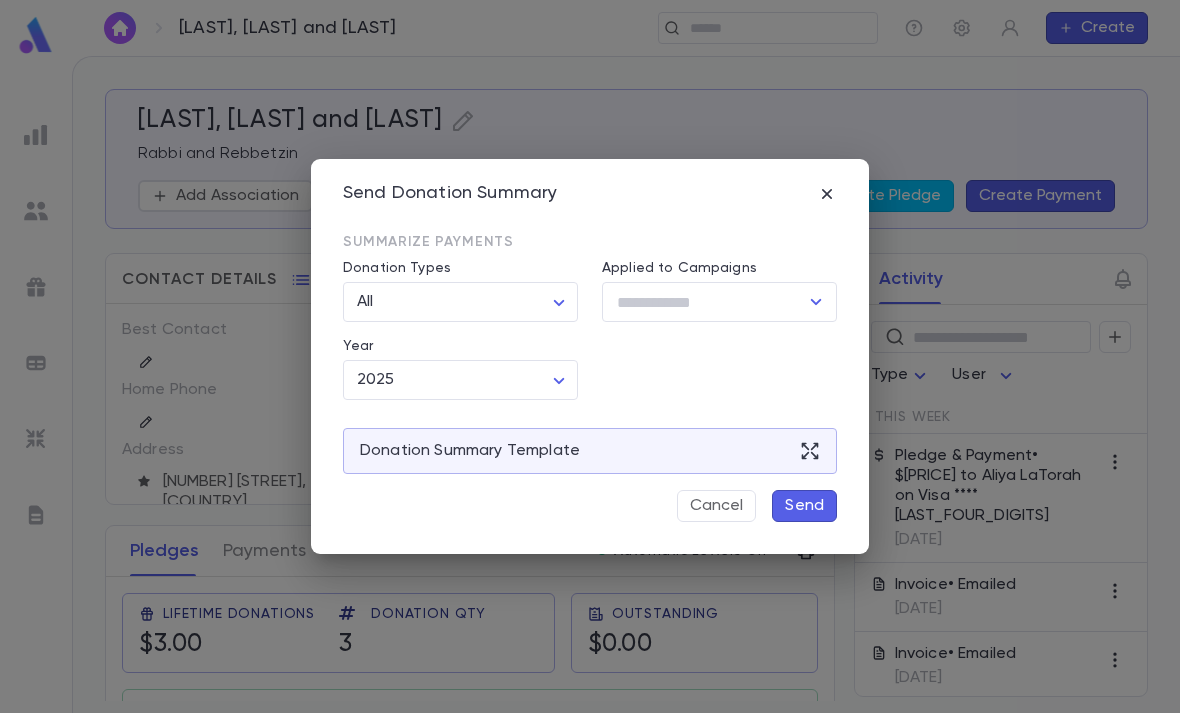 click 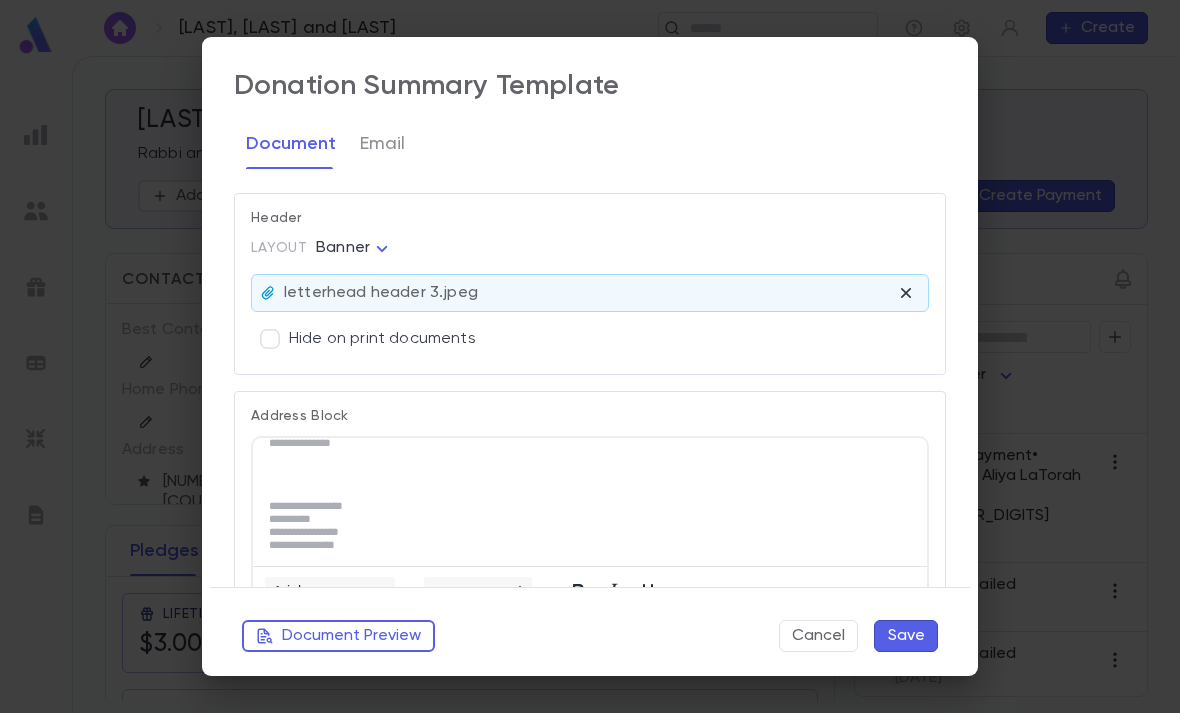 scroll, scrollTop: 17, scrollLeft: 0, axis: vertical 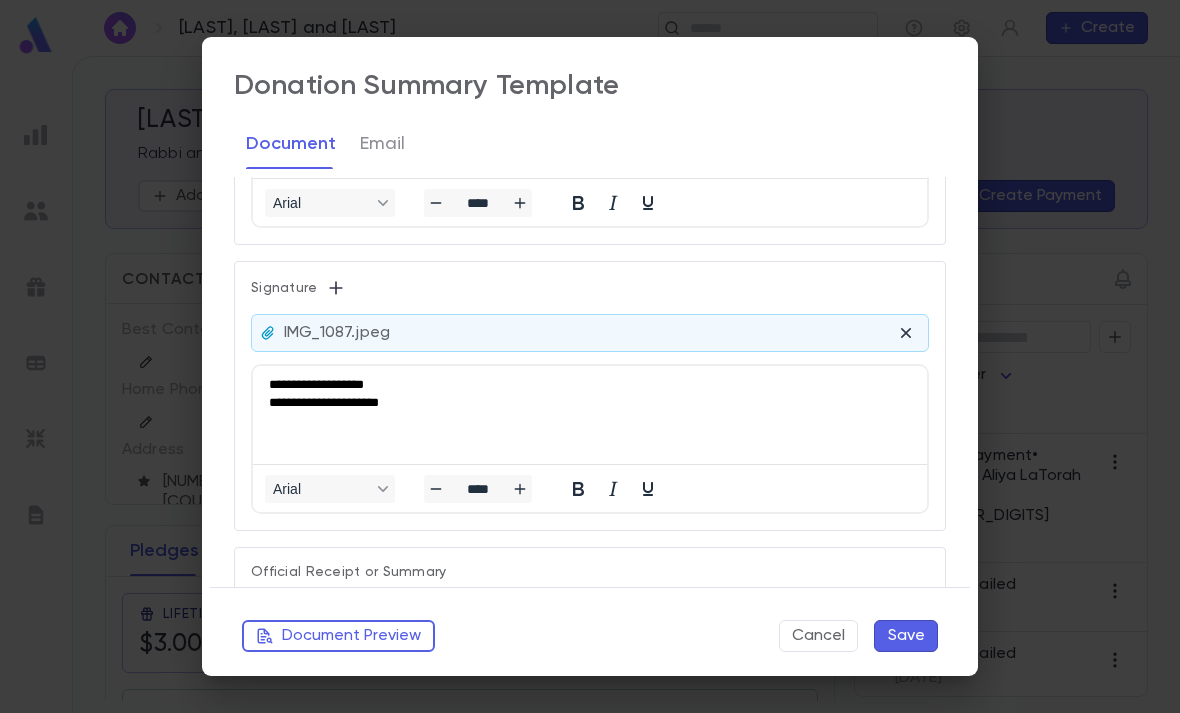 click on "**********" at bounding box center [324, 402] 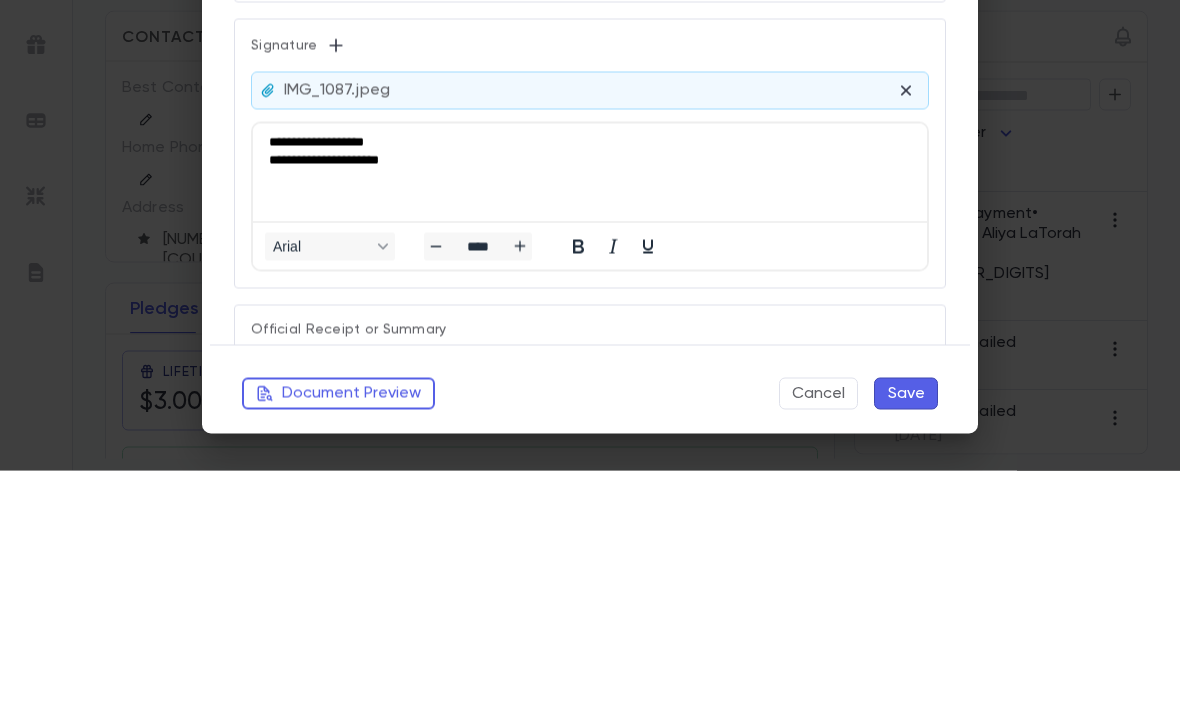click on "**********" at bounding box center [324, 159] 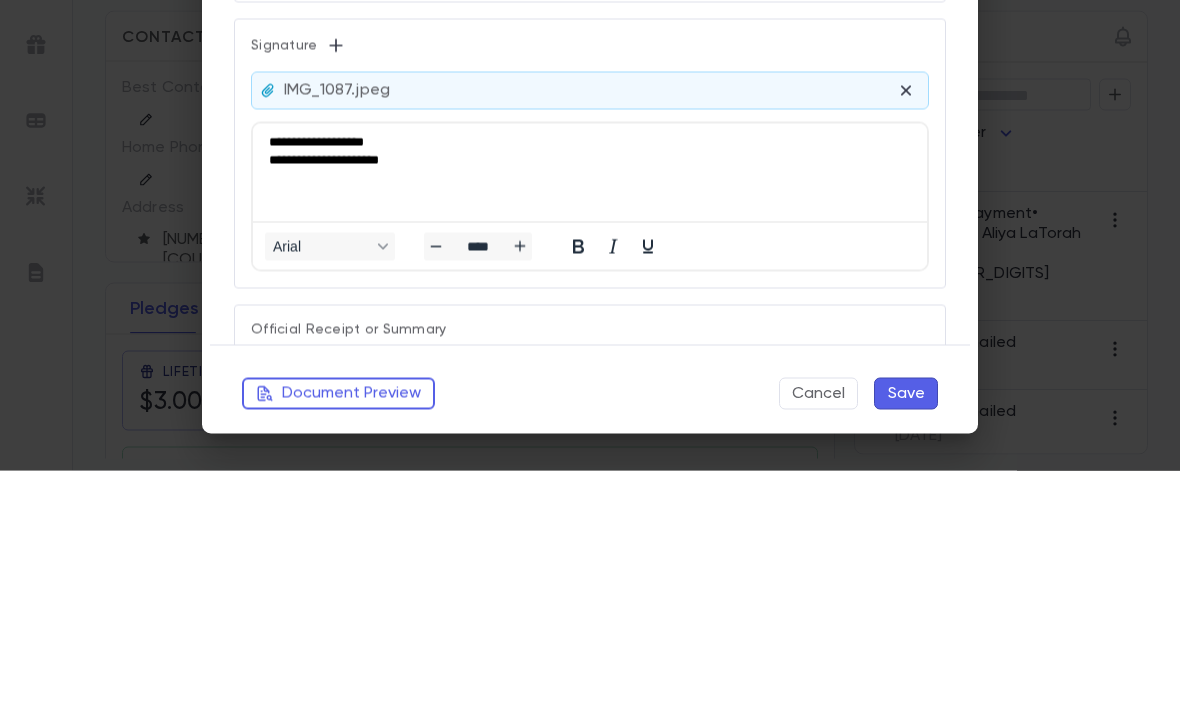 type 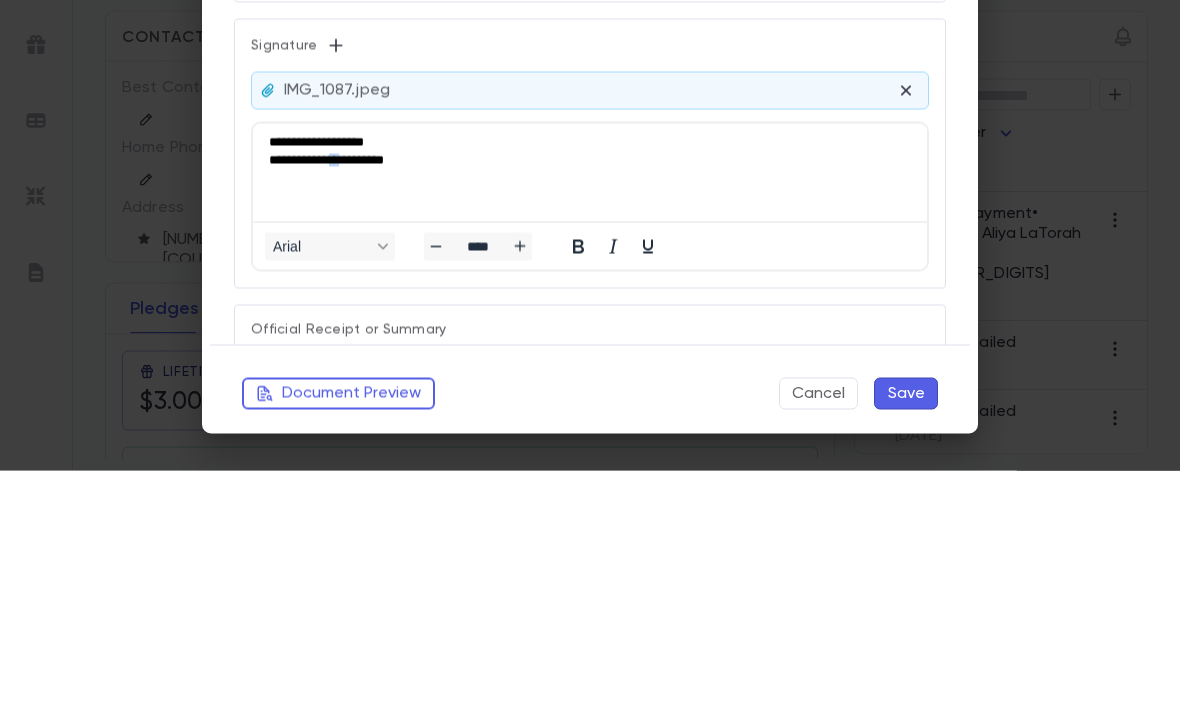 click on "**********" at bounding box center [590, 151] 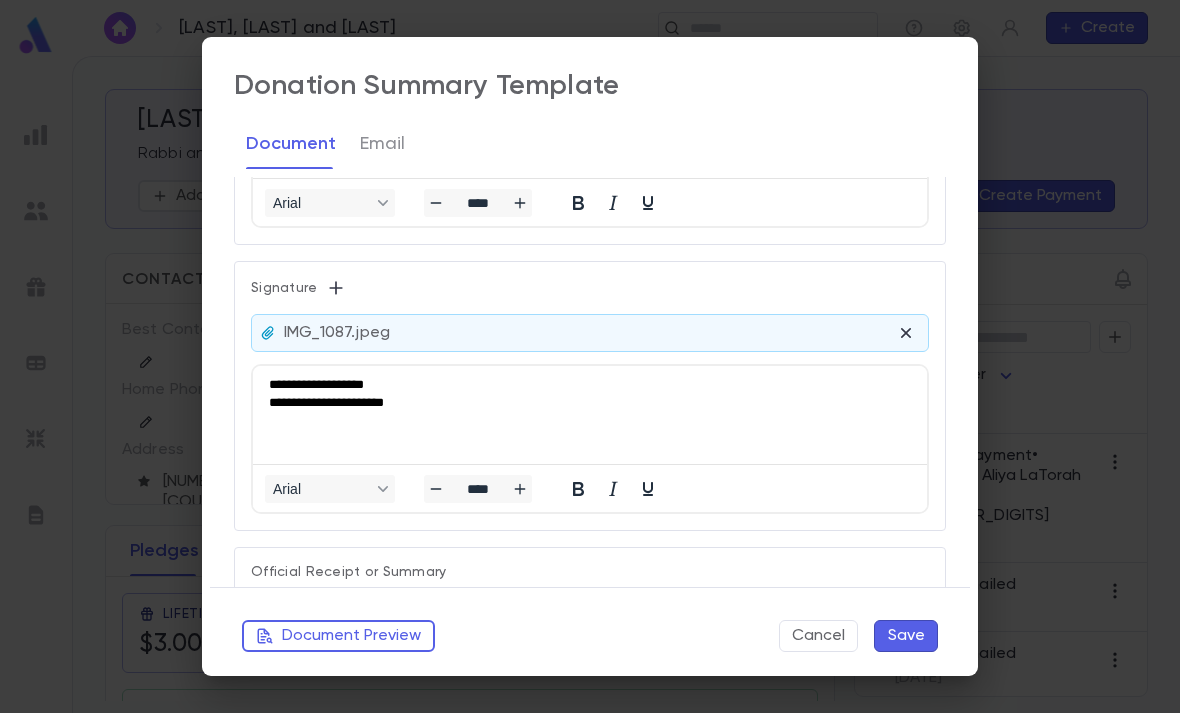 click on "Save" at bounding box center (906, 636) 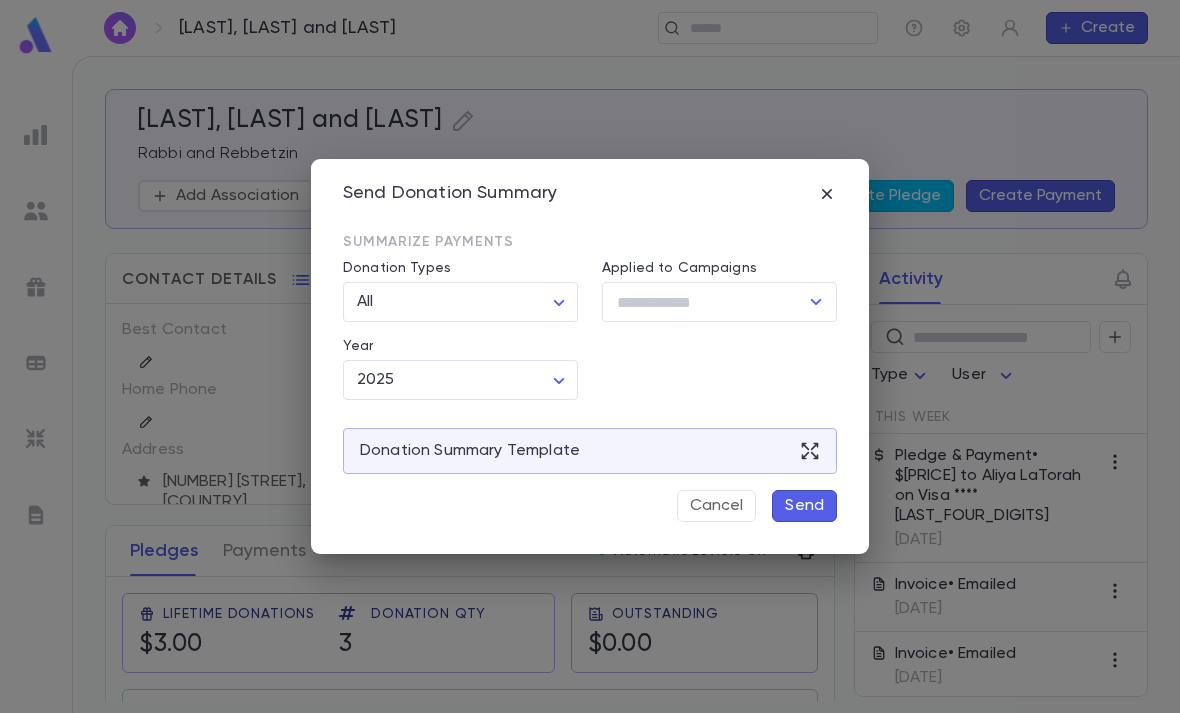 click on "Cancel" at bounding box center (716, 506) 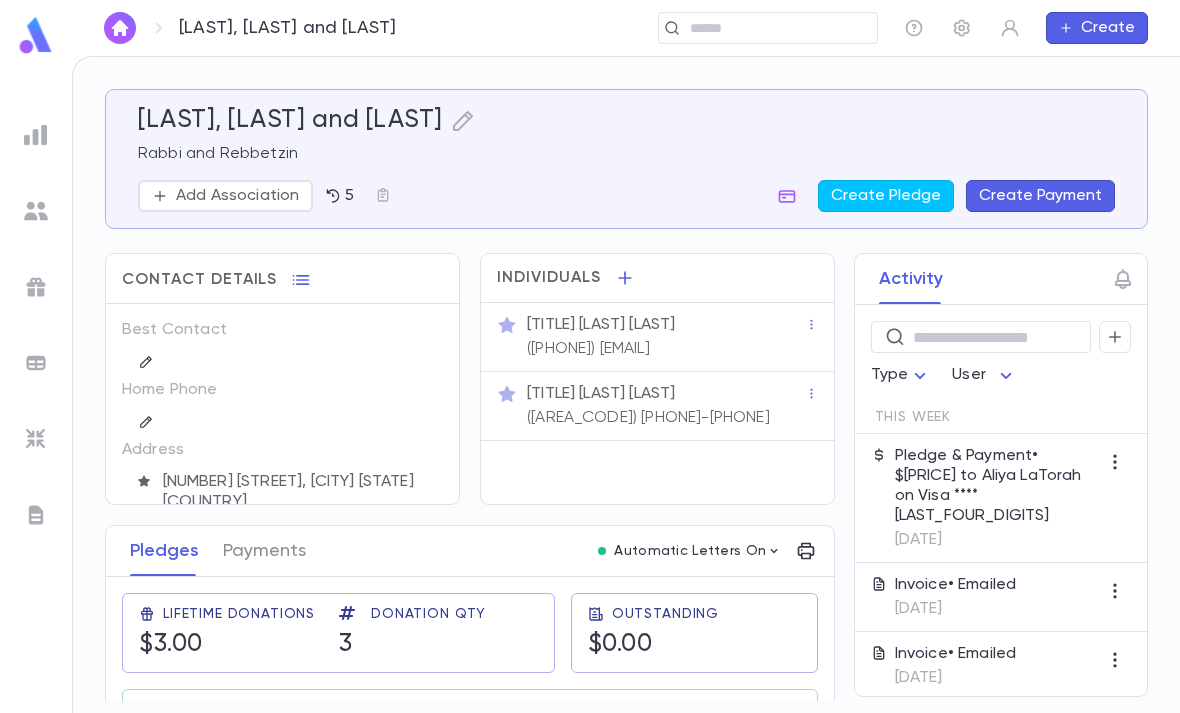 click 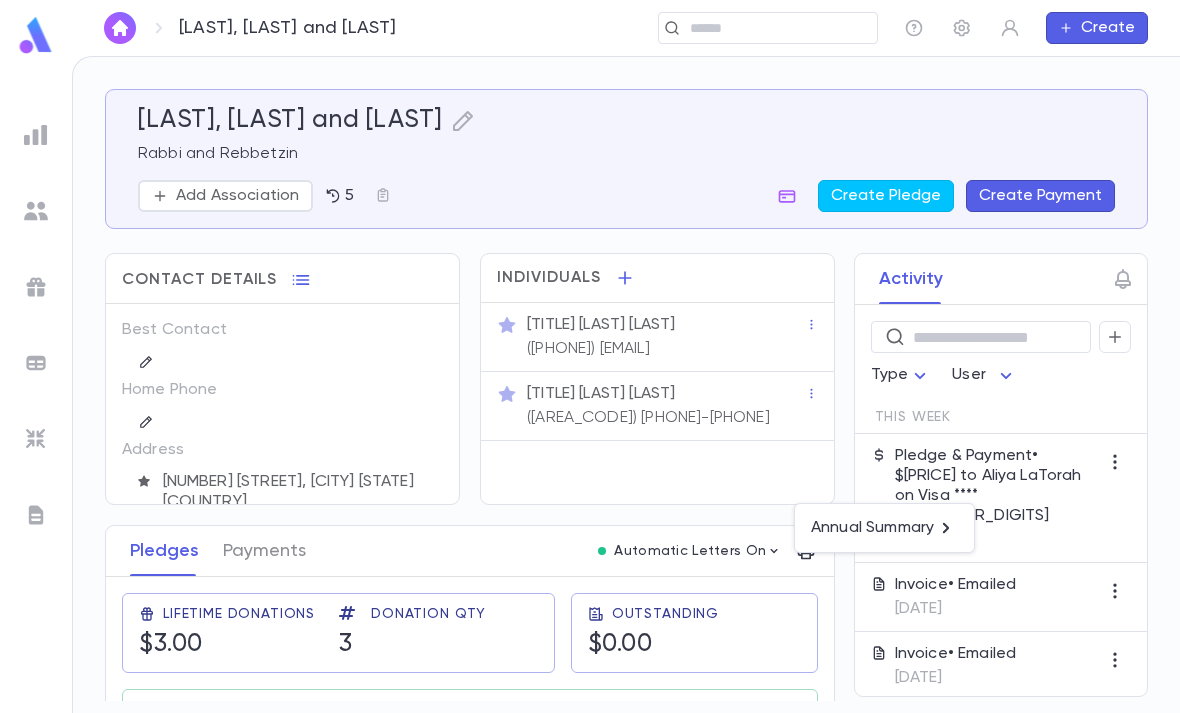 click on "Annual Summary" at bounding box center (884, 528) 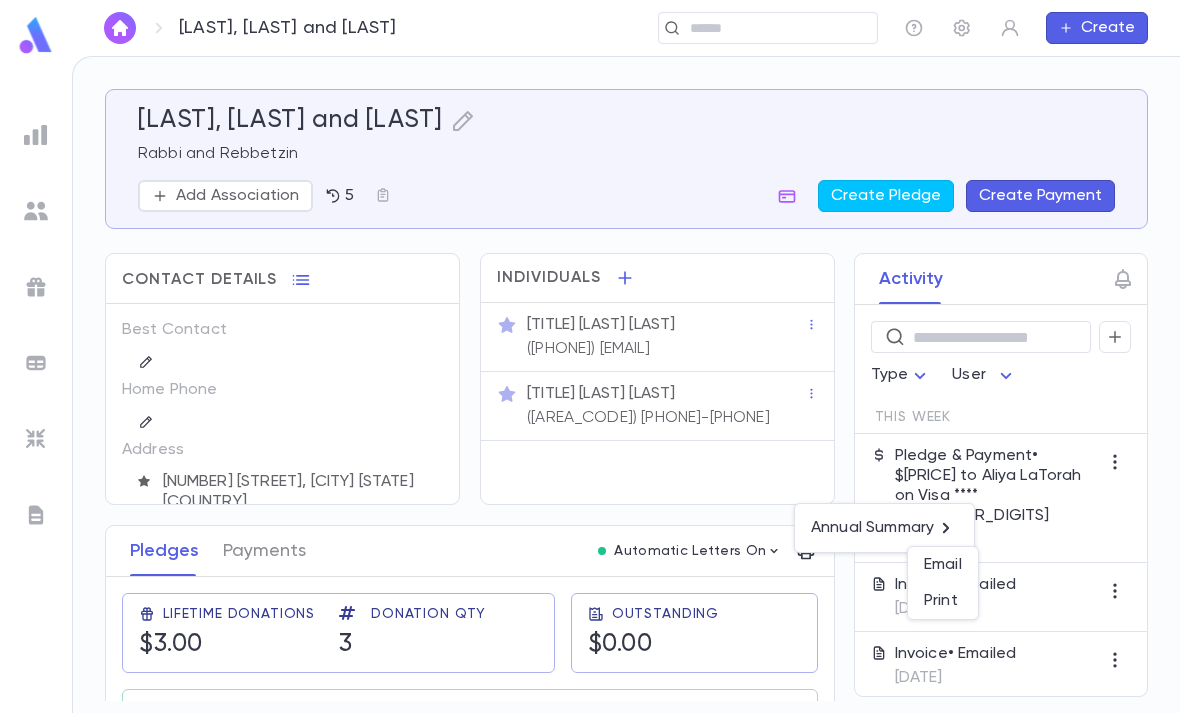 click on "Print" at bounding box center (943, 601) 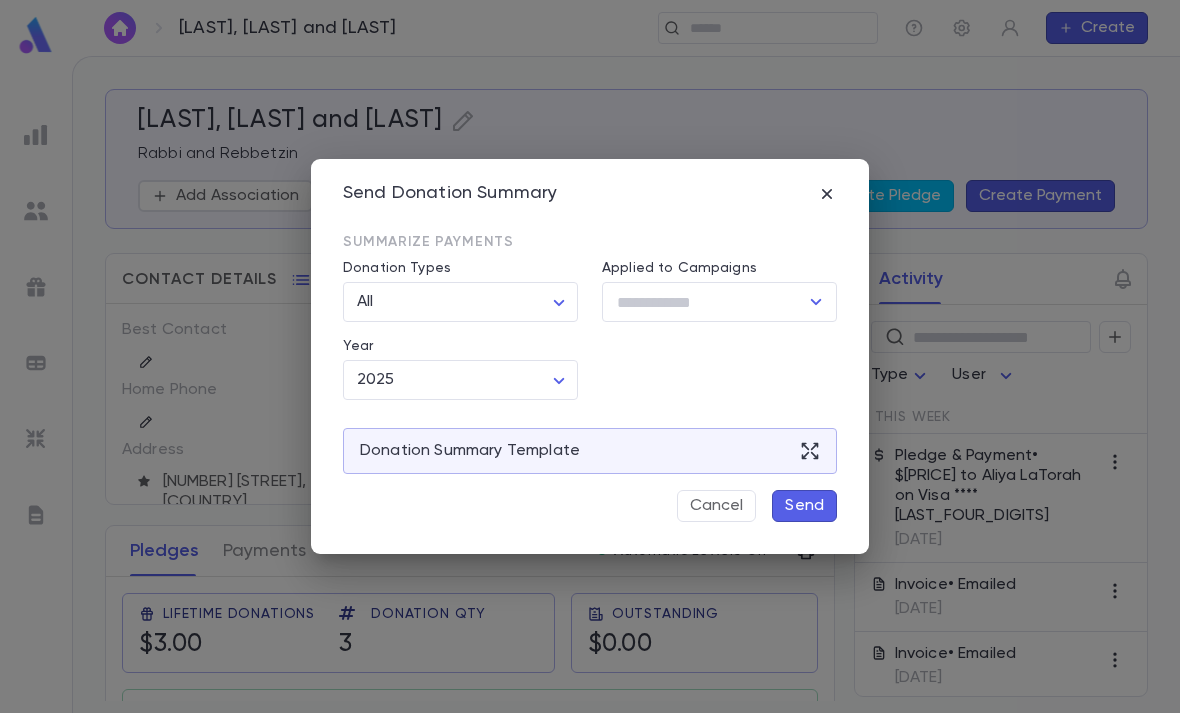 click 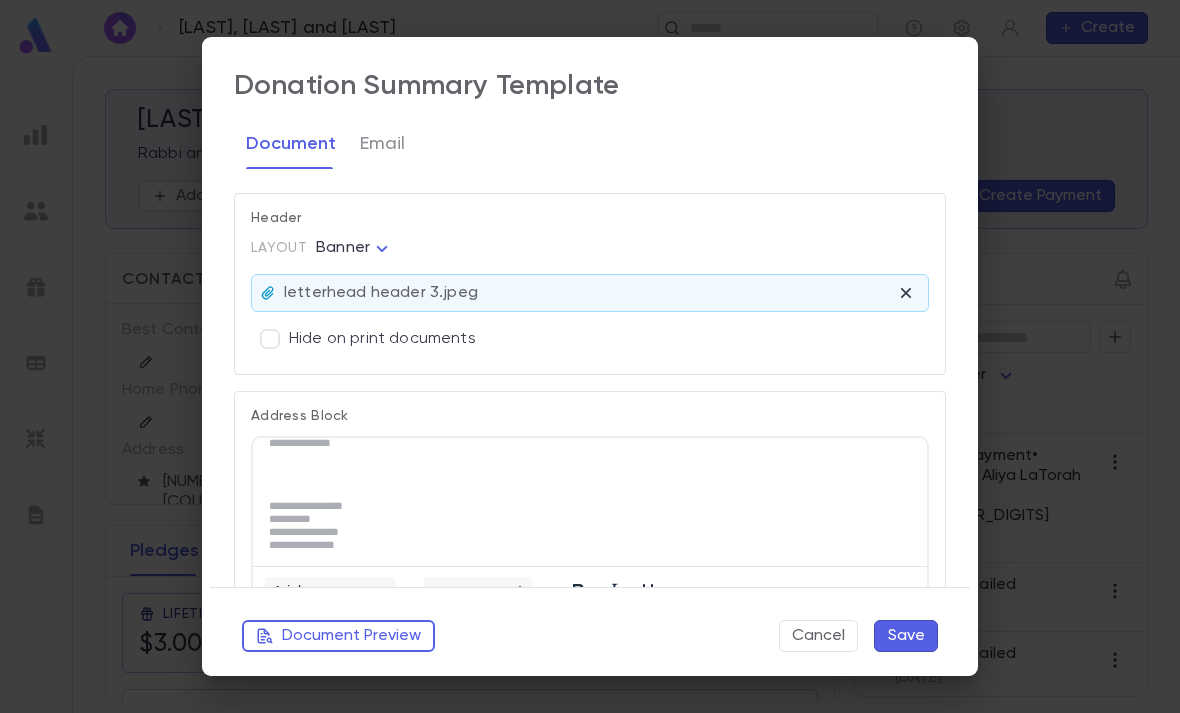 scroll, scrollTop: 17, scrollLeft: 0, axis: vertical 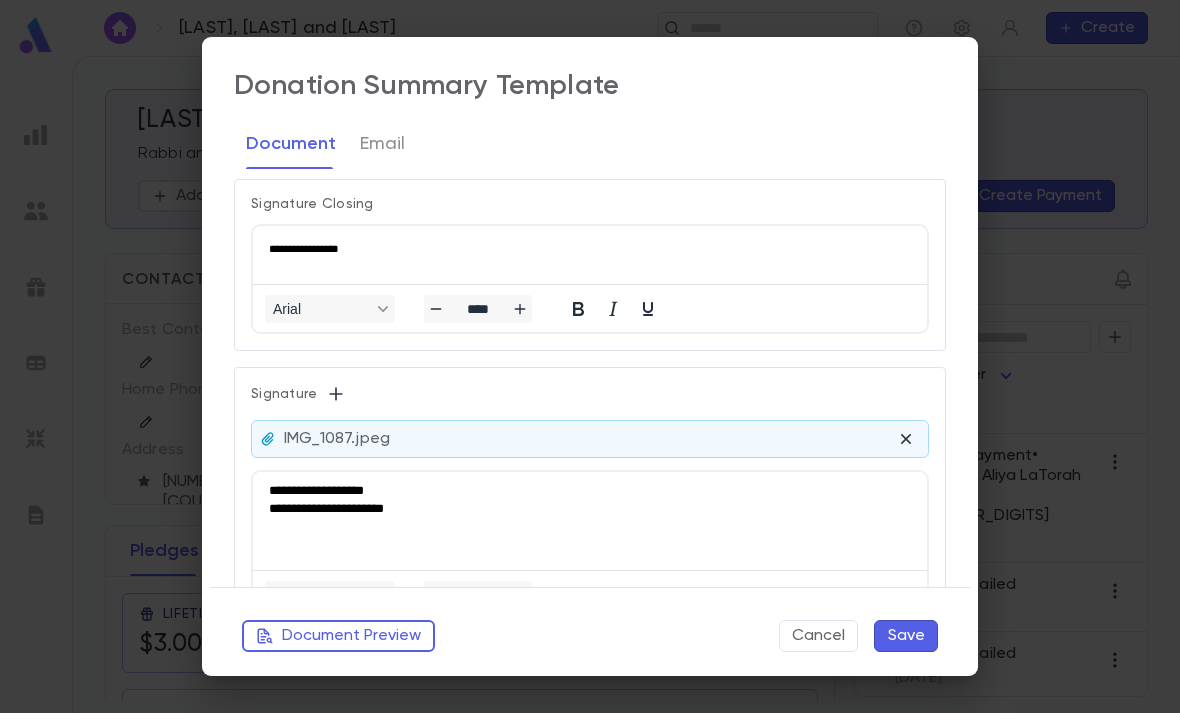 click on "Cancel" at bounding box center [818, 636] 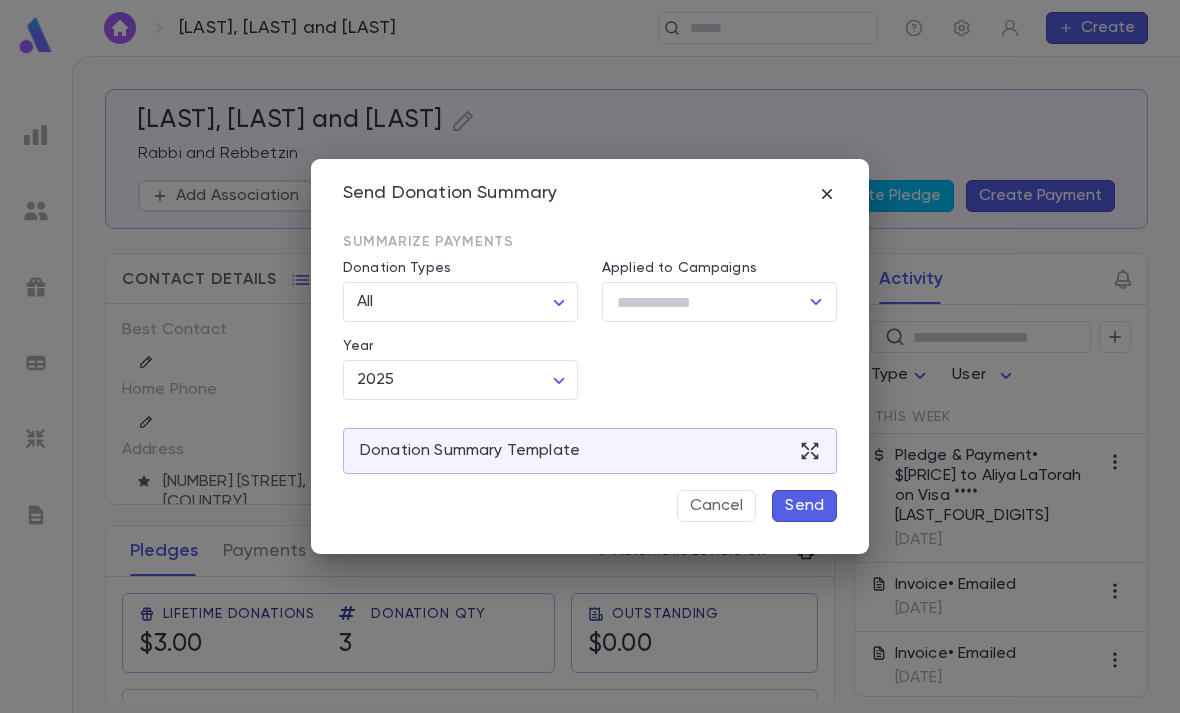 click 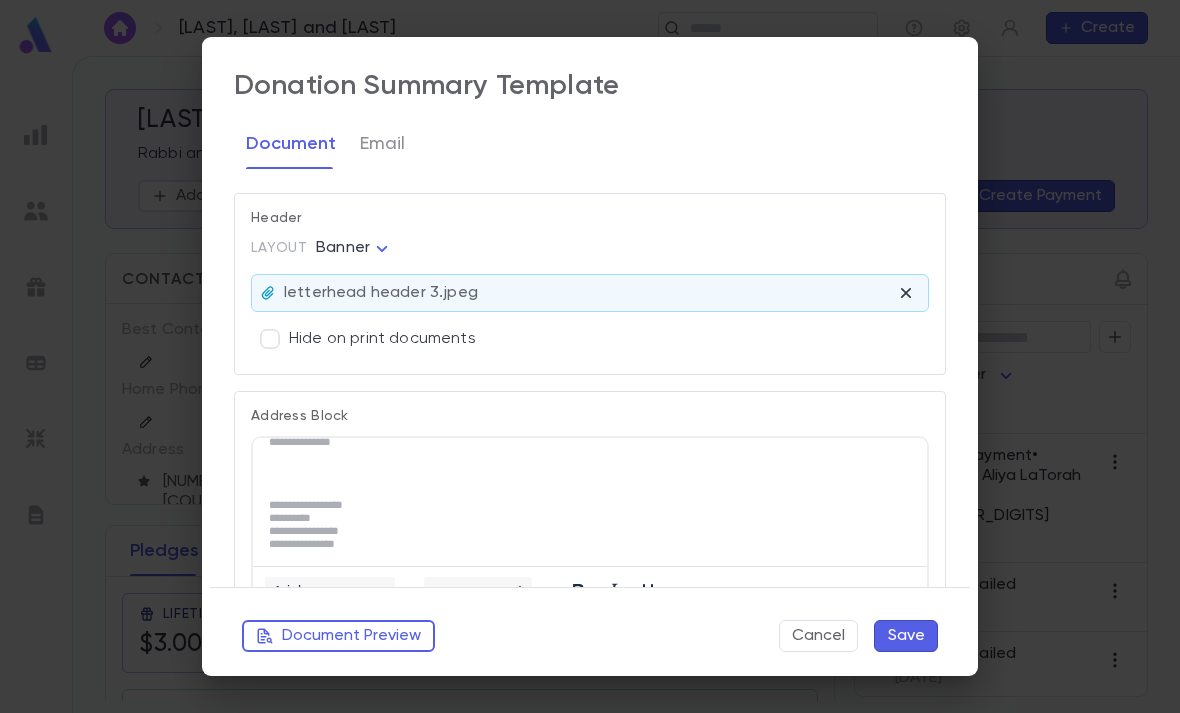 scroll, scrollTop: 18, scrollLeft: 0, axis: vertical 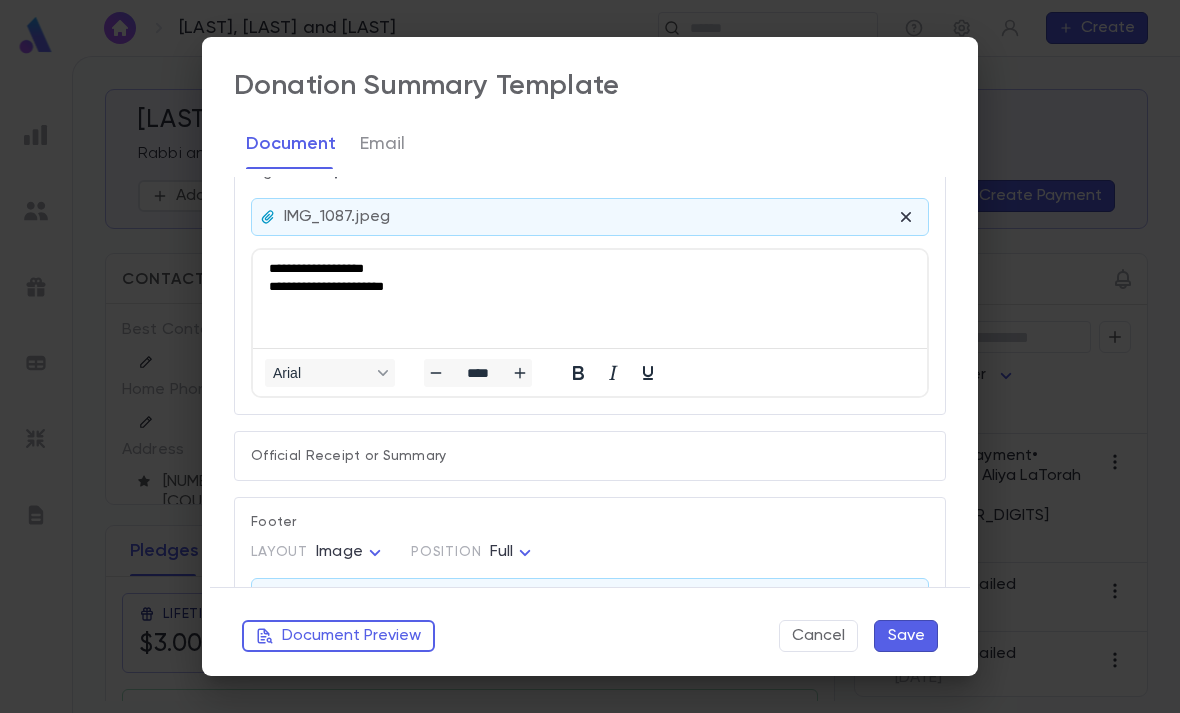 click on "Cancel" at bounding box center [818, 636] 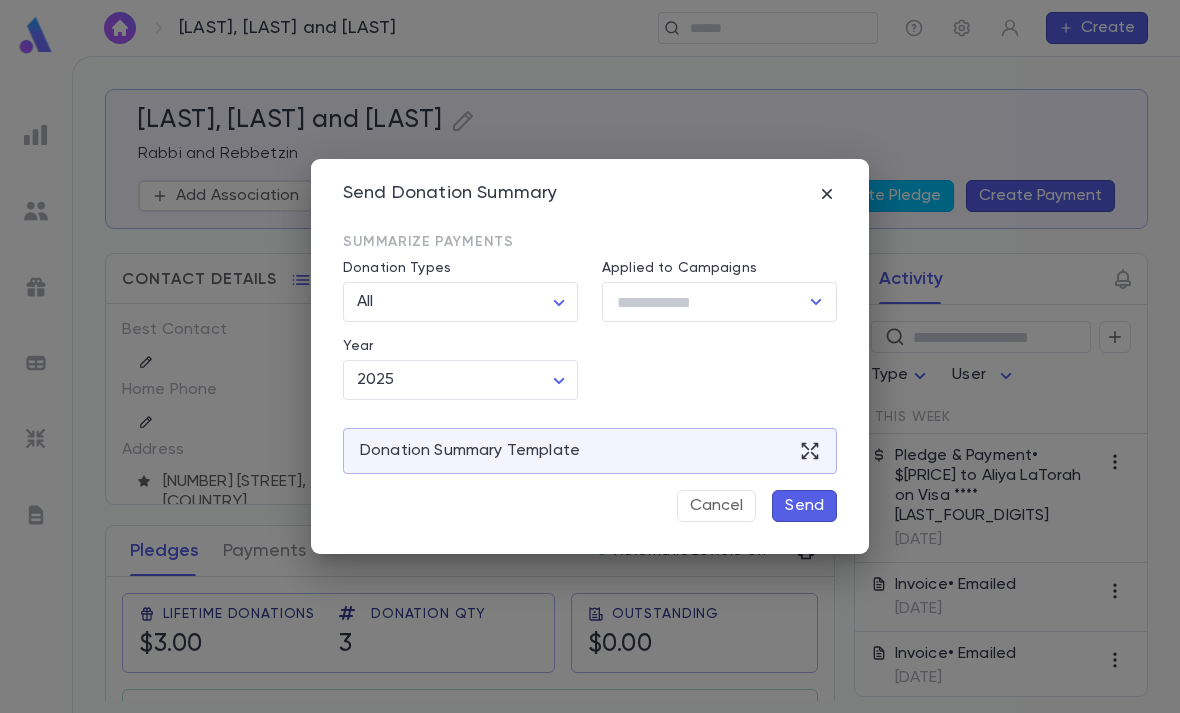 click on "Donation Summary Template" at bounding box center (590, 451) 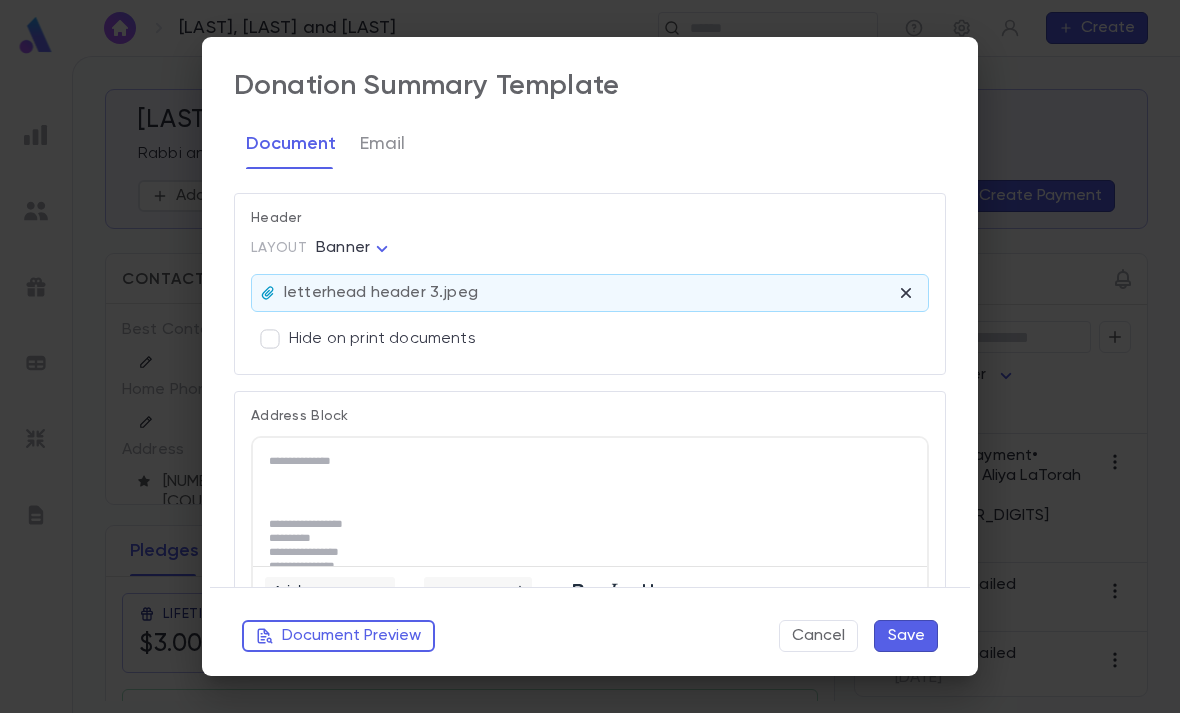 scroll, scrollTop: 0, scrollLeft: 0, axis: both 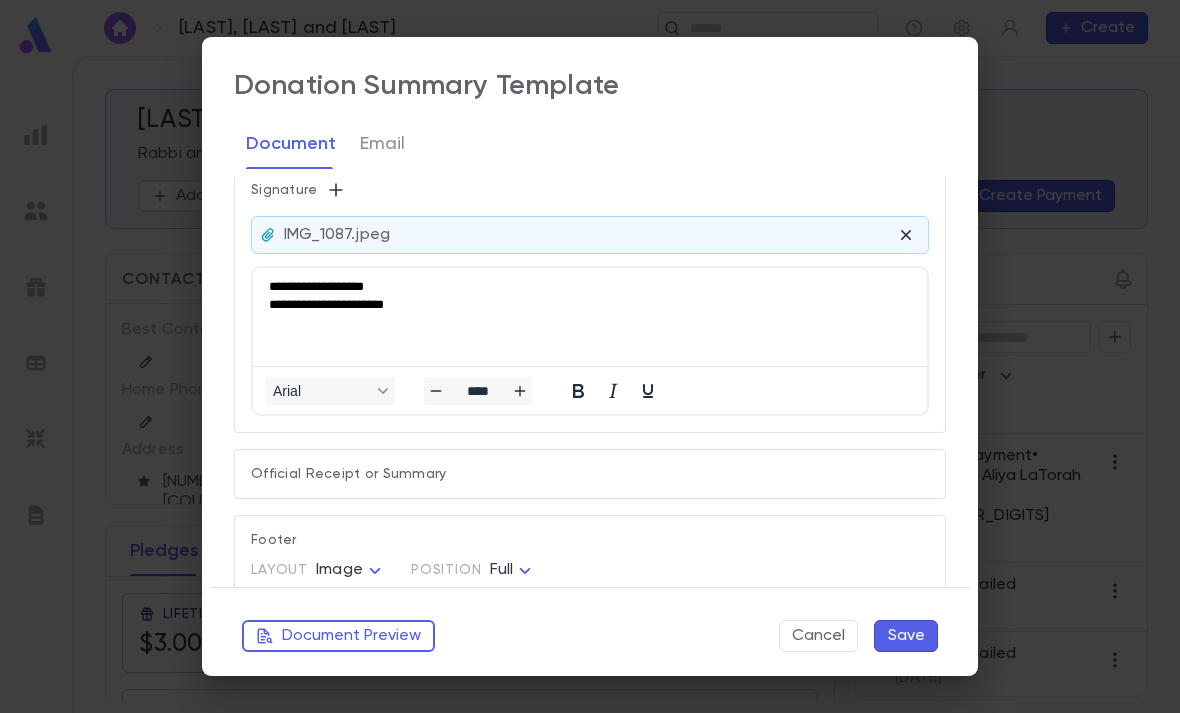 click on "Cancel" at bounding box center [818, 636] 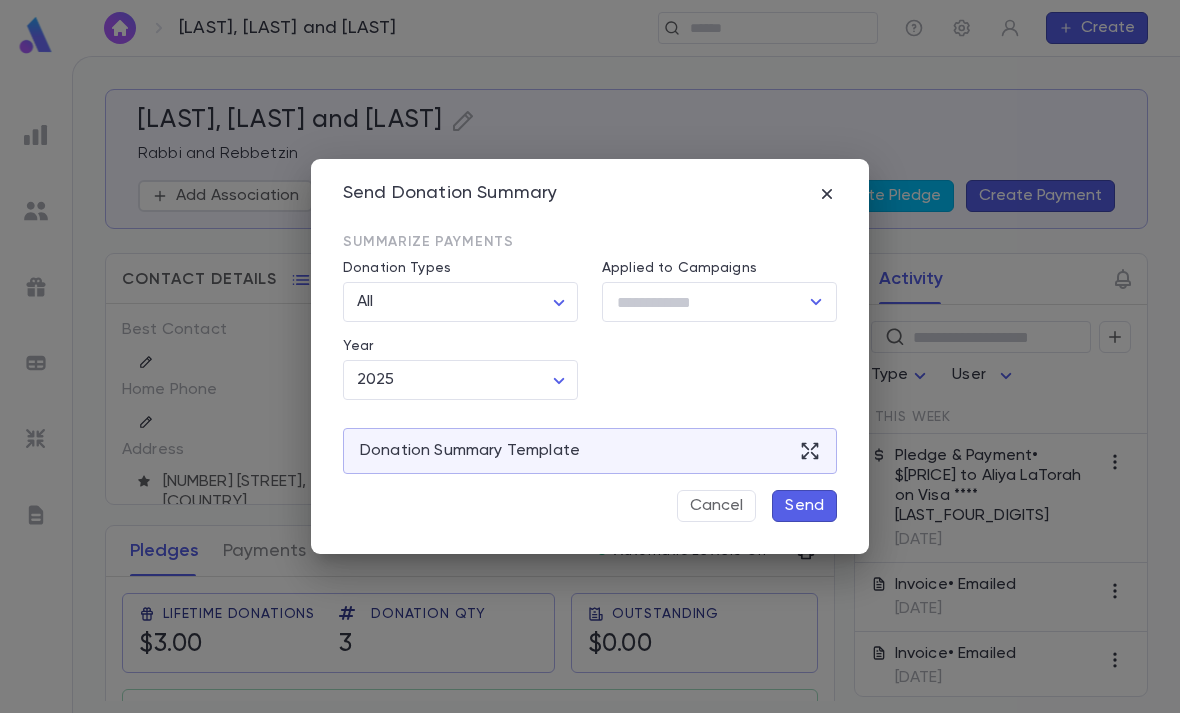 click 